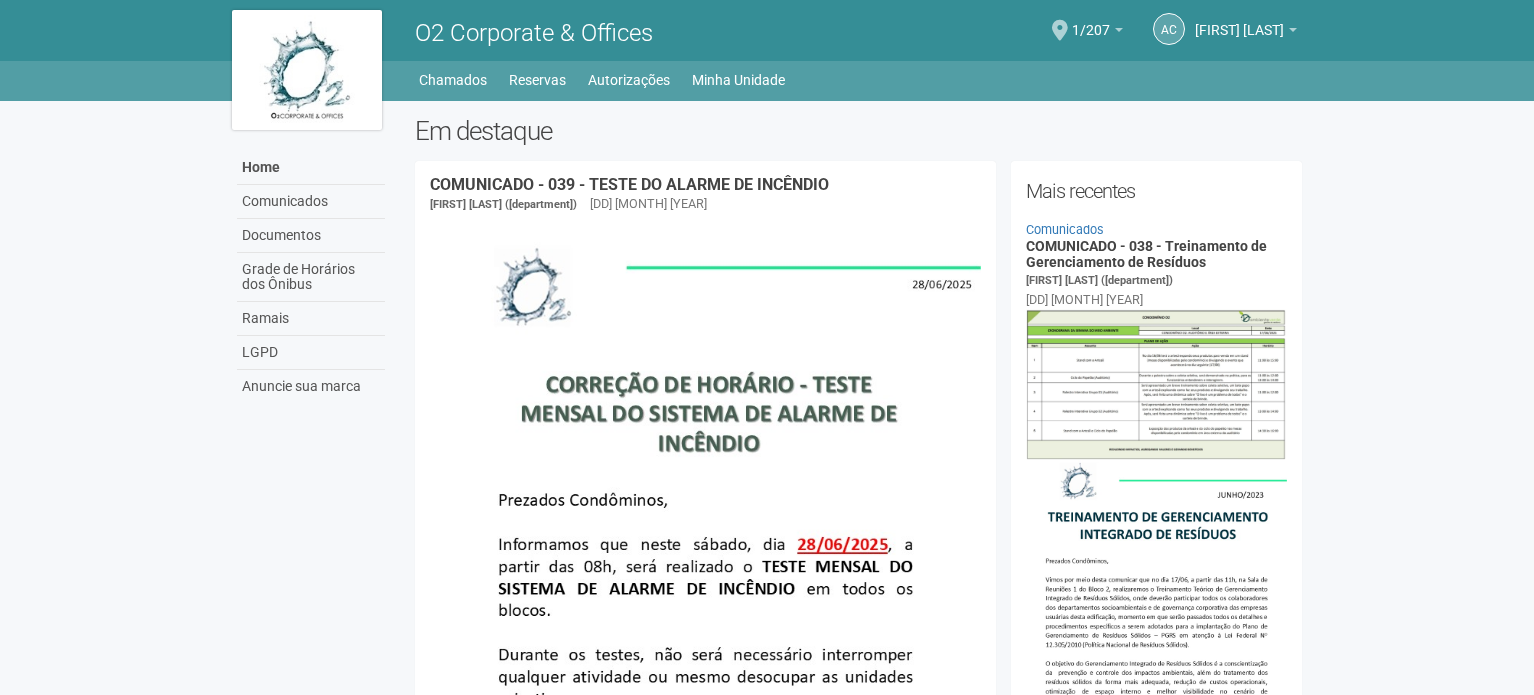 scroll, scrollTop: 0, scrollLeft: 0, axis: both 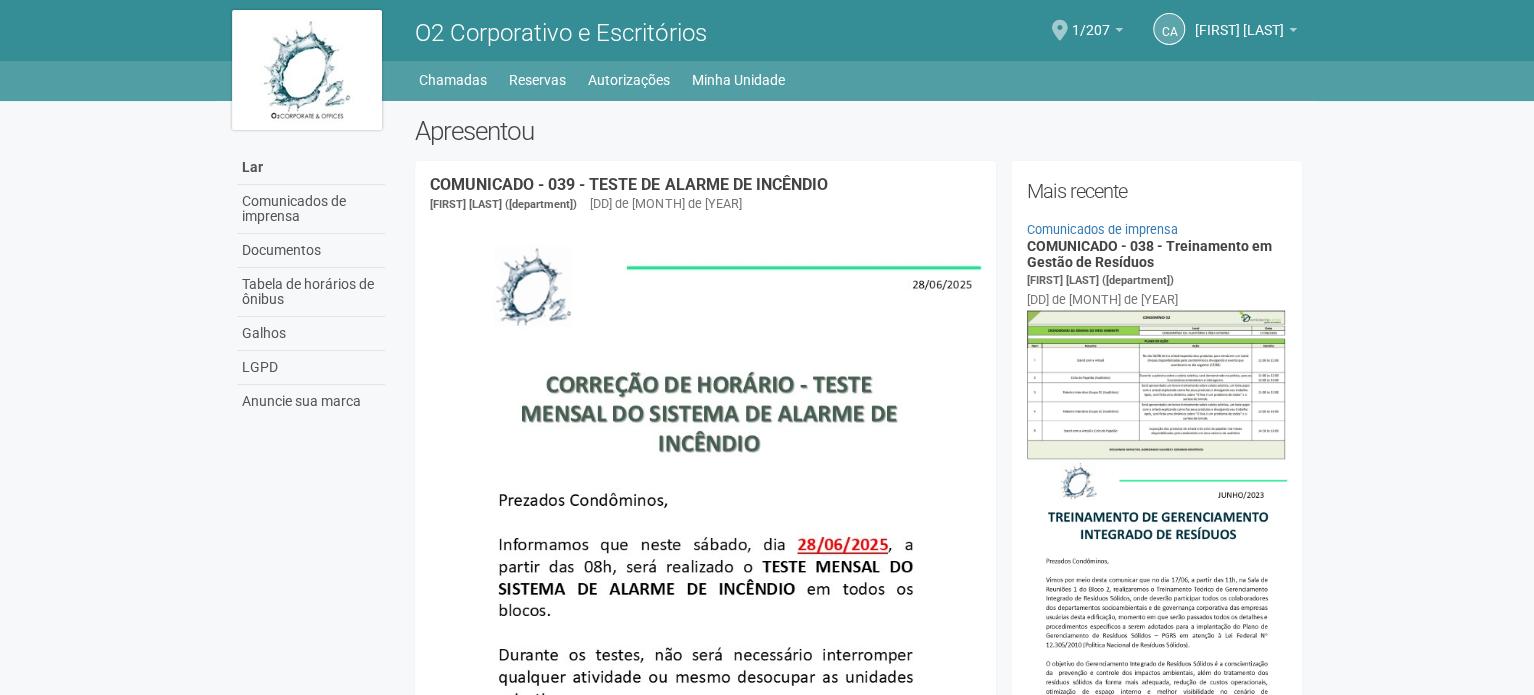 click at bounding box center [1060, 30] 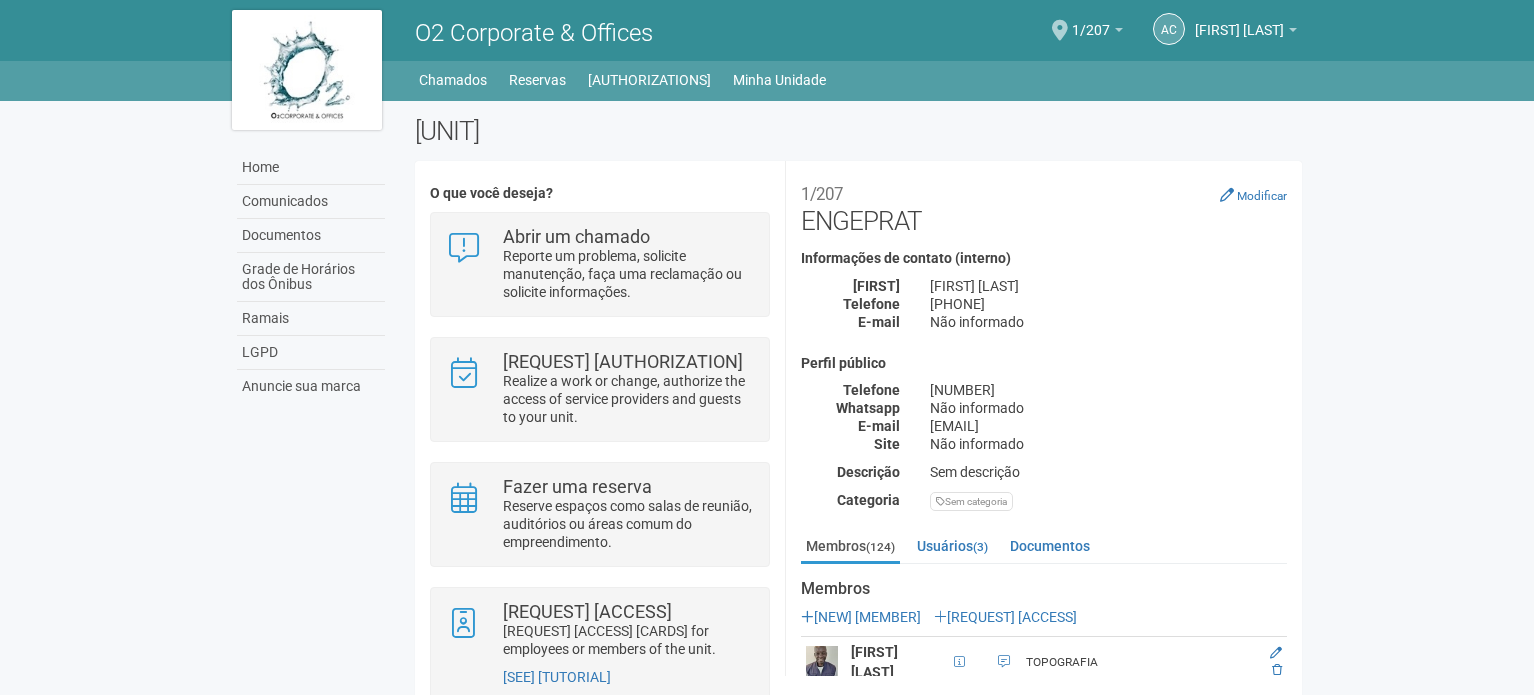 scroll, scrollTop: 0, scrollLeft: 0, axis: both 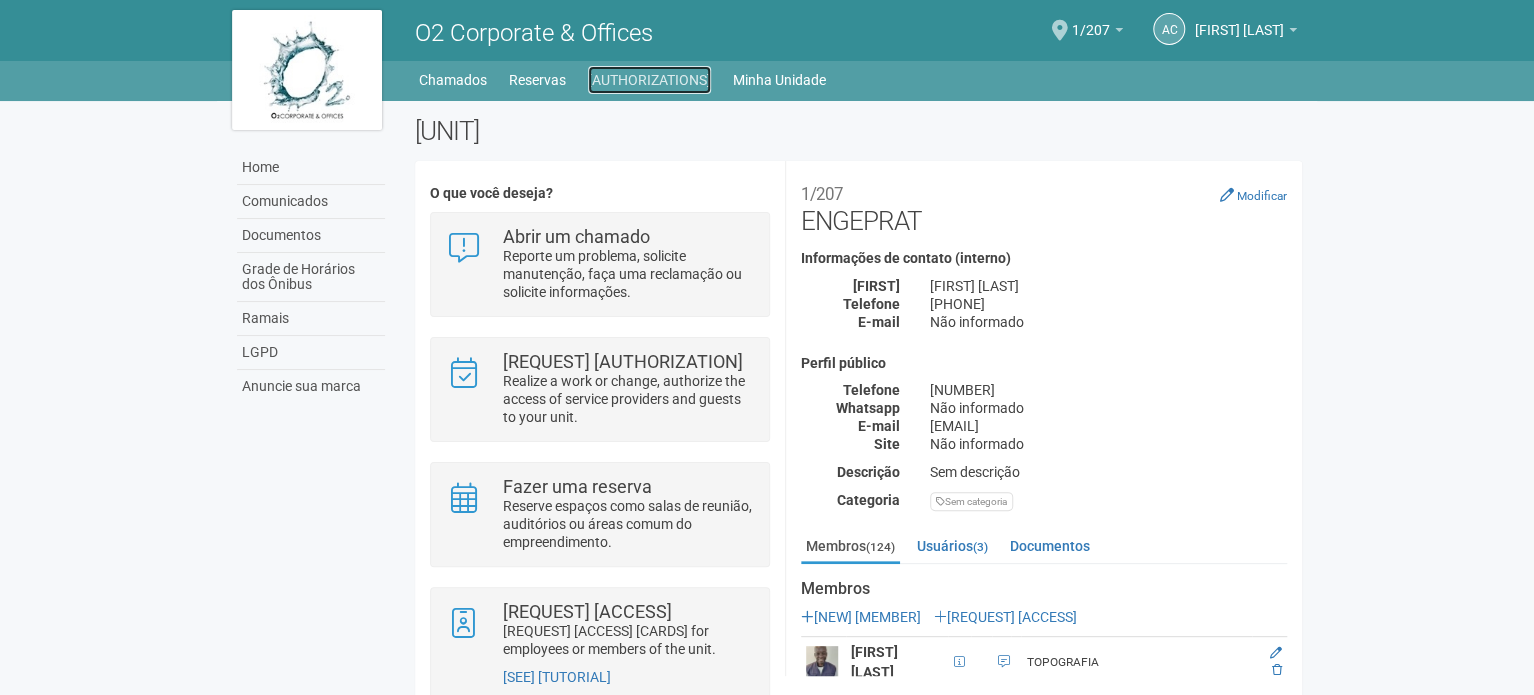 click on "Autorizações" at bounding box center (649, 80) 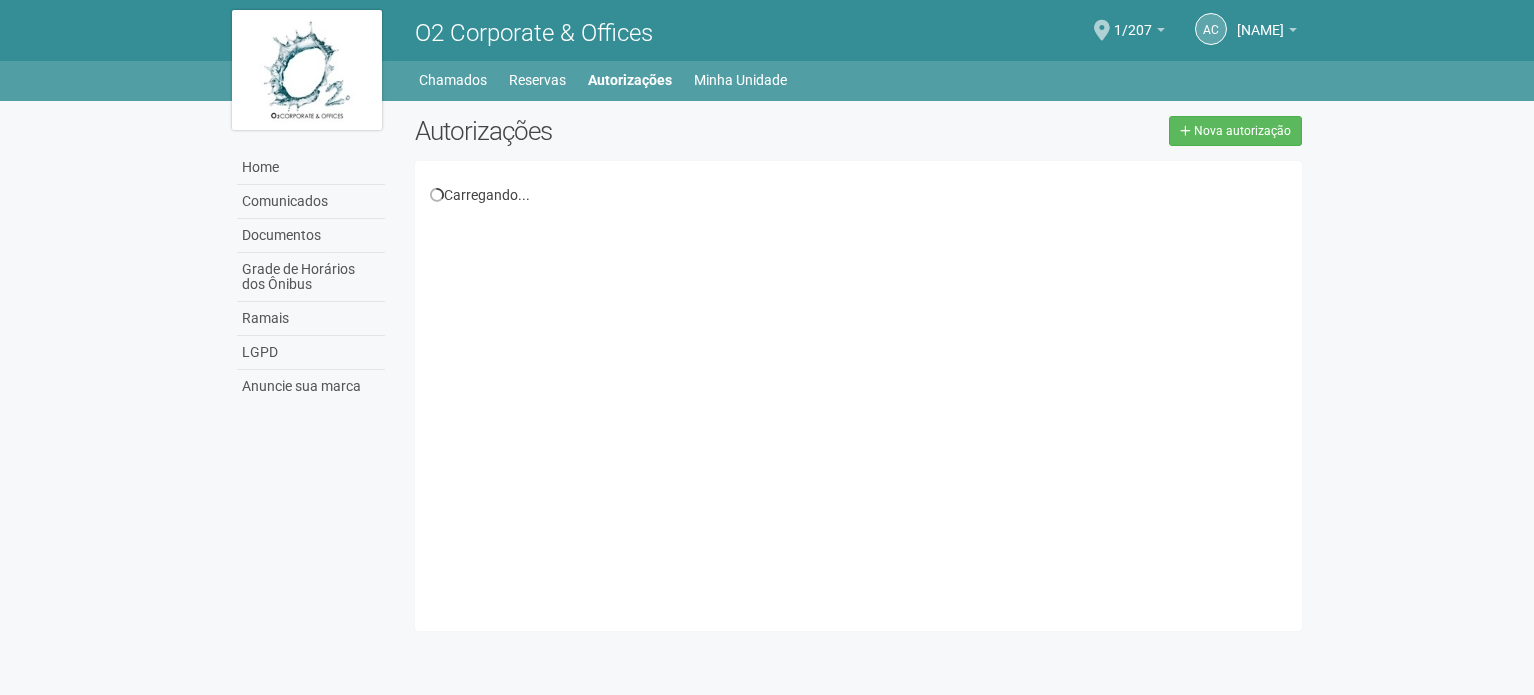 scroll, scrollTop: 0, scrollLeft: 0, axis: both 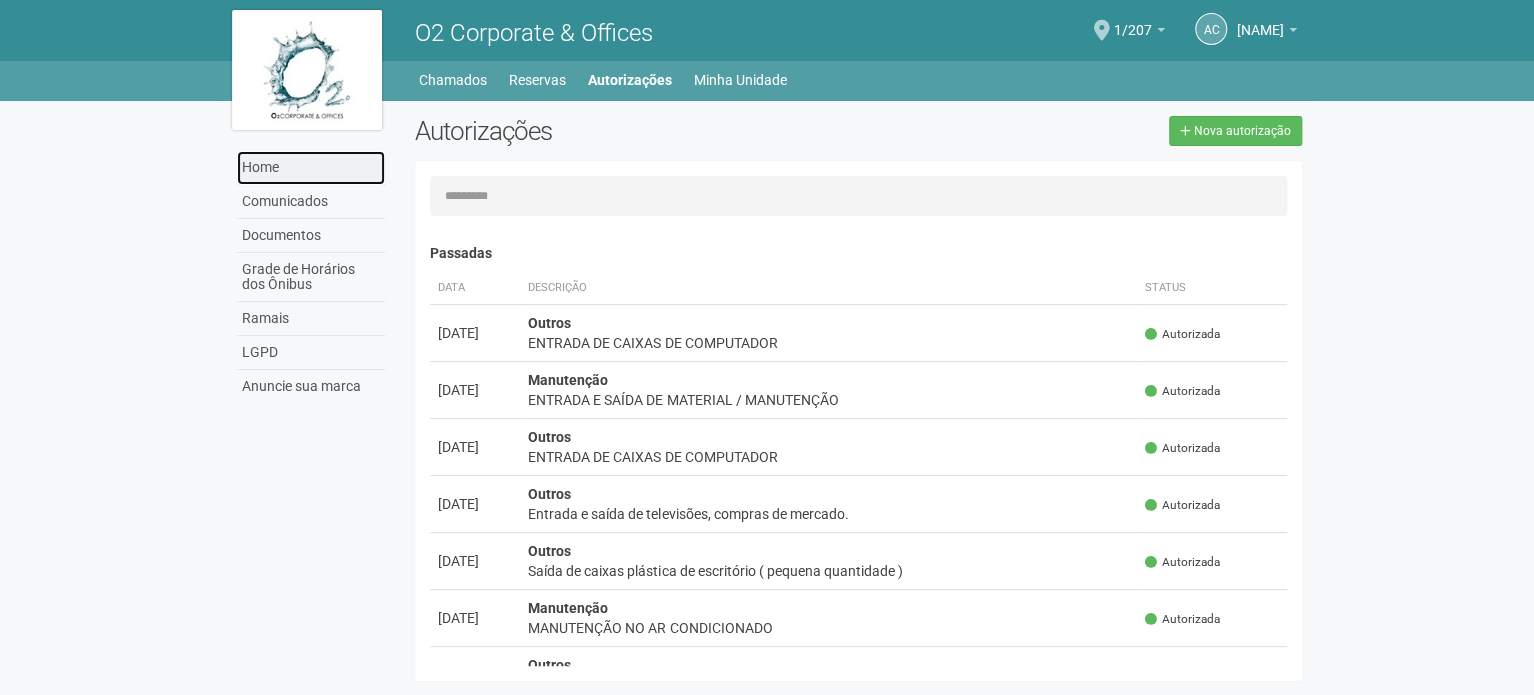 click on "Home" at bounding box center (311, 168) 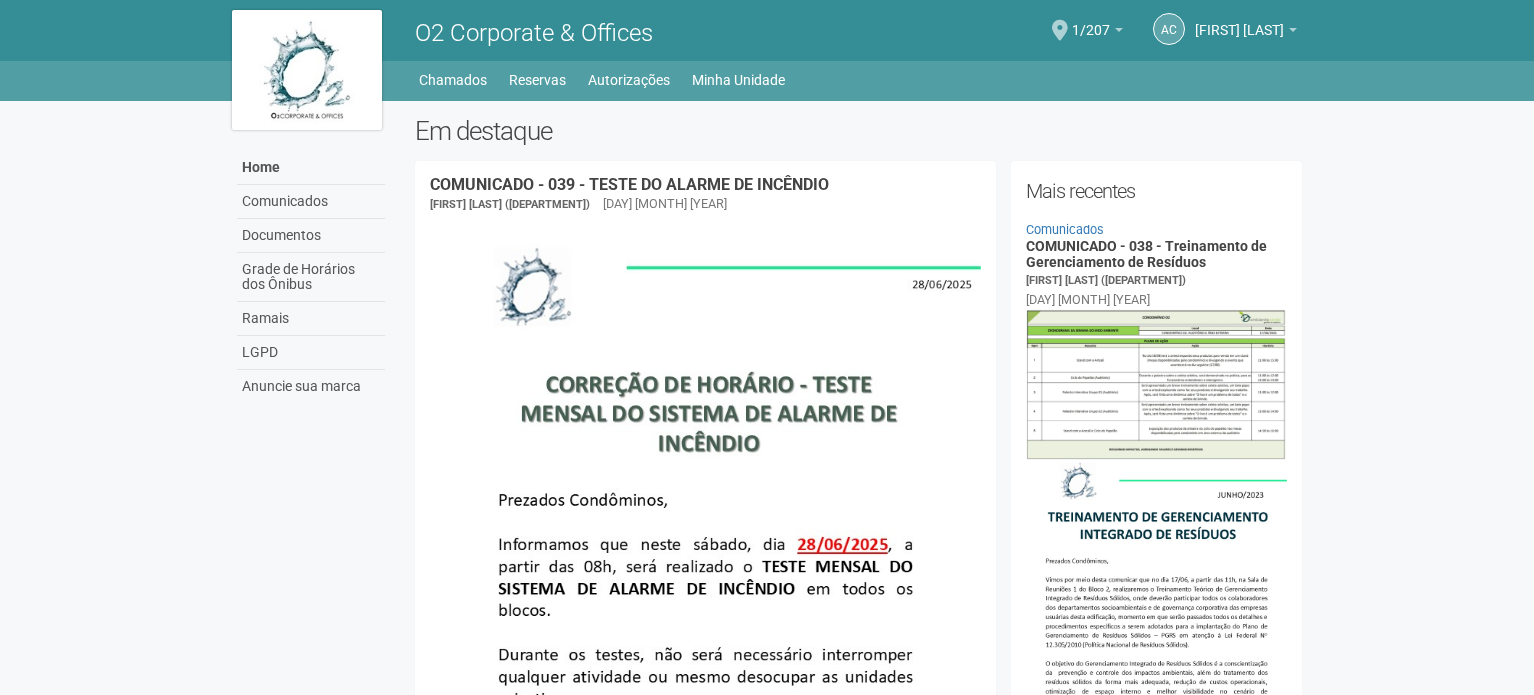 scroll, scrollTop: 0, scrollLeft: 0, axis: both 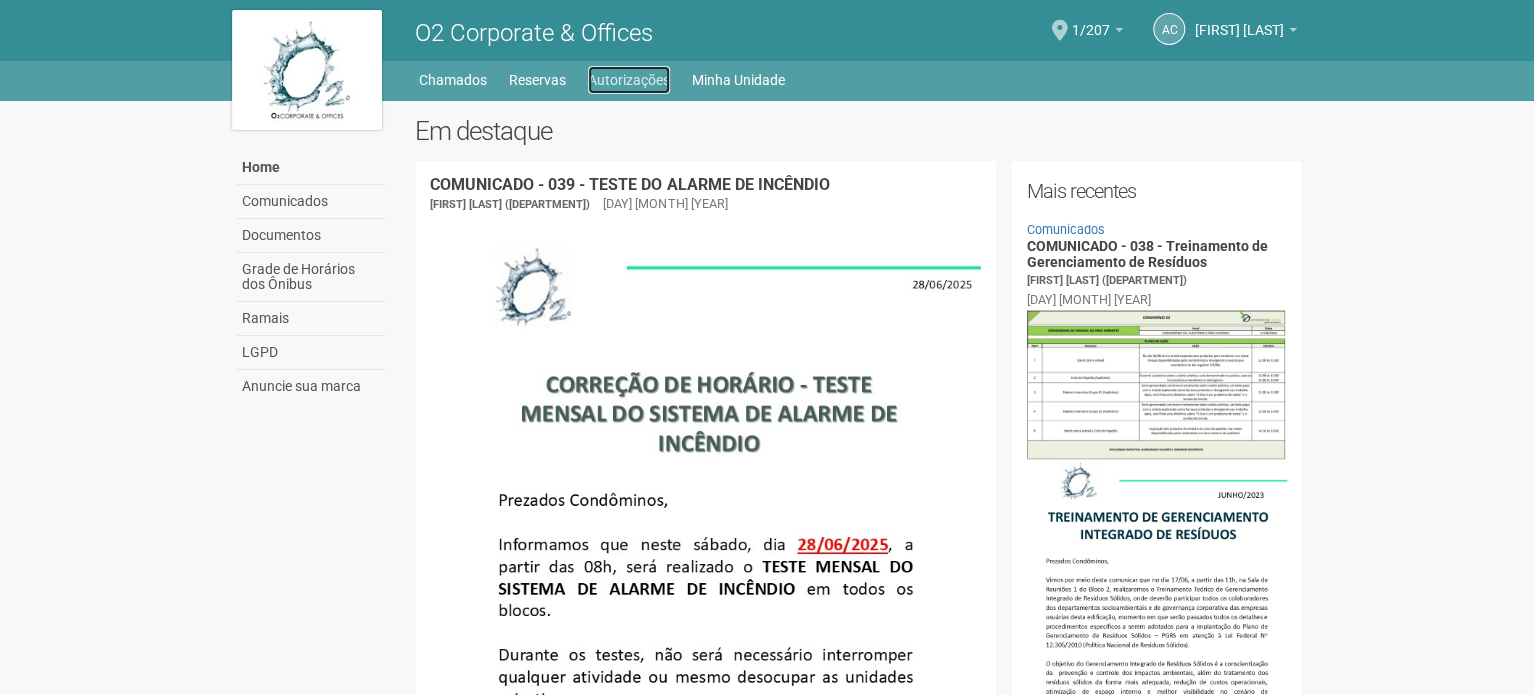 click on "Autorizações" at bounding box center (629, 80) 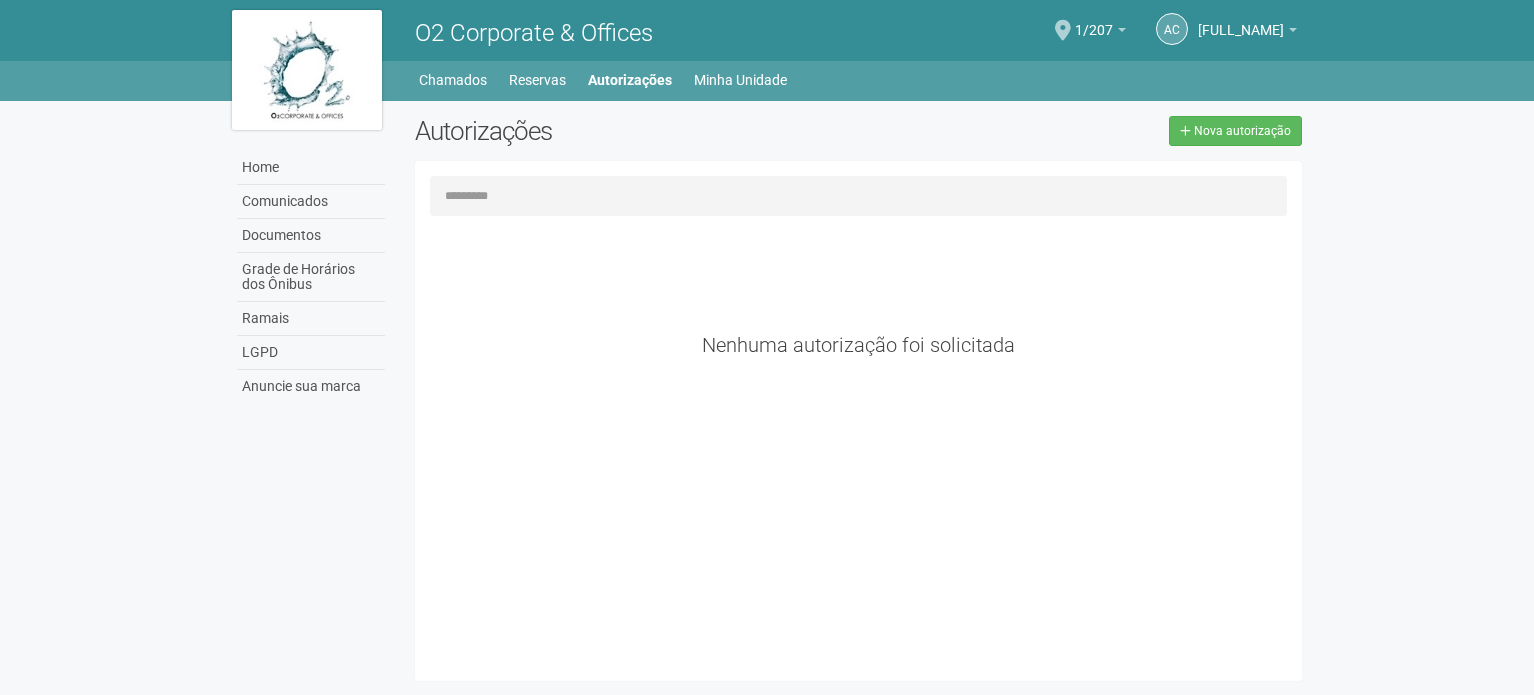 scroll, scrollTop: 0, scrollLeft: 0, axis: both 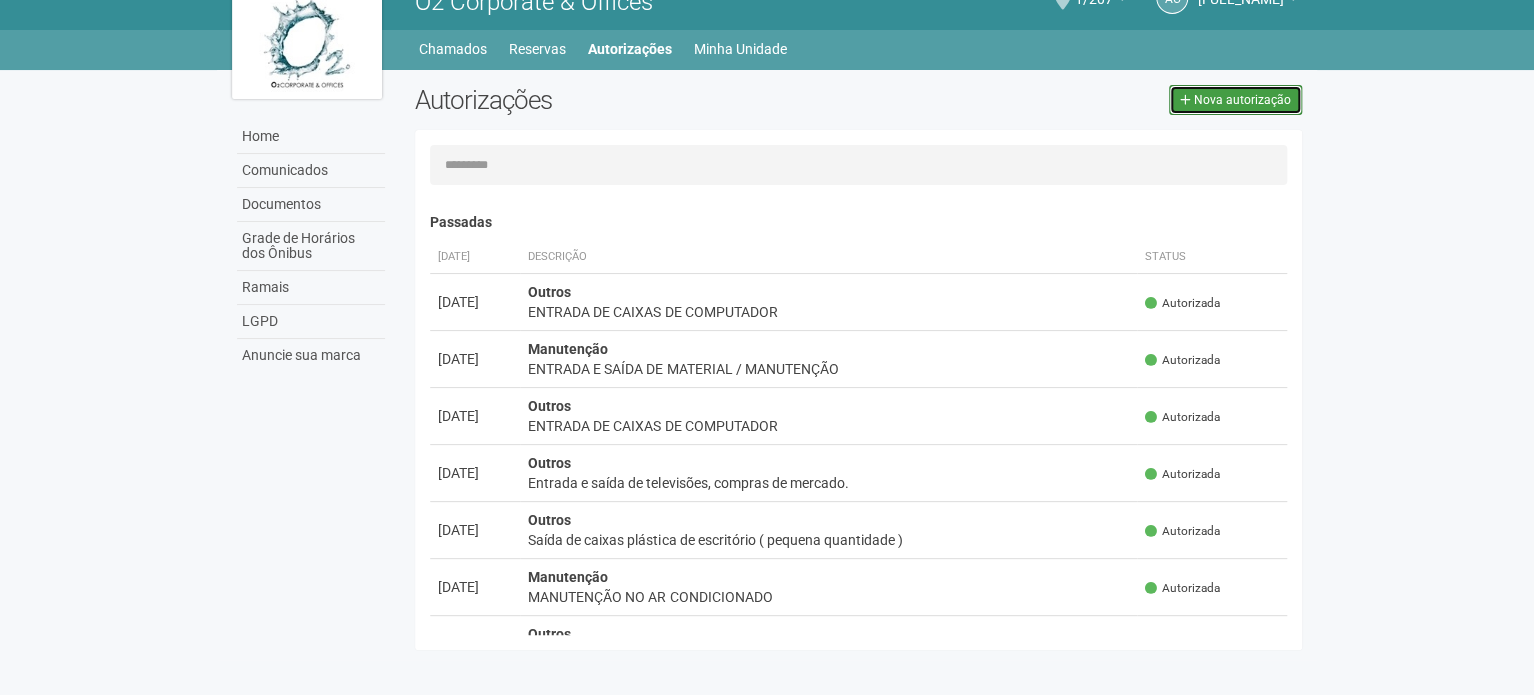 click on "Nova autorização" at bounding box center (1242, 100) 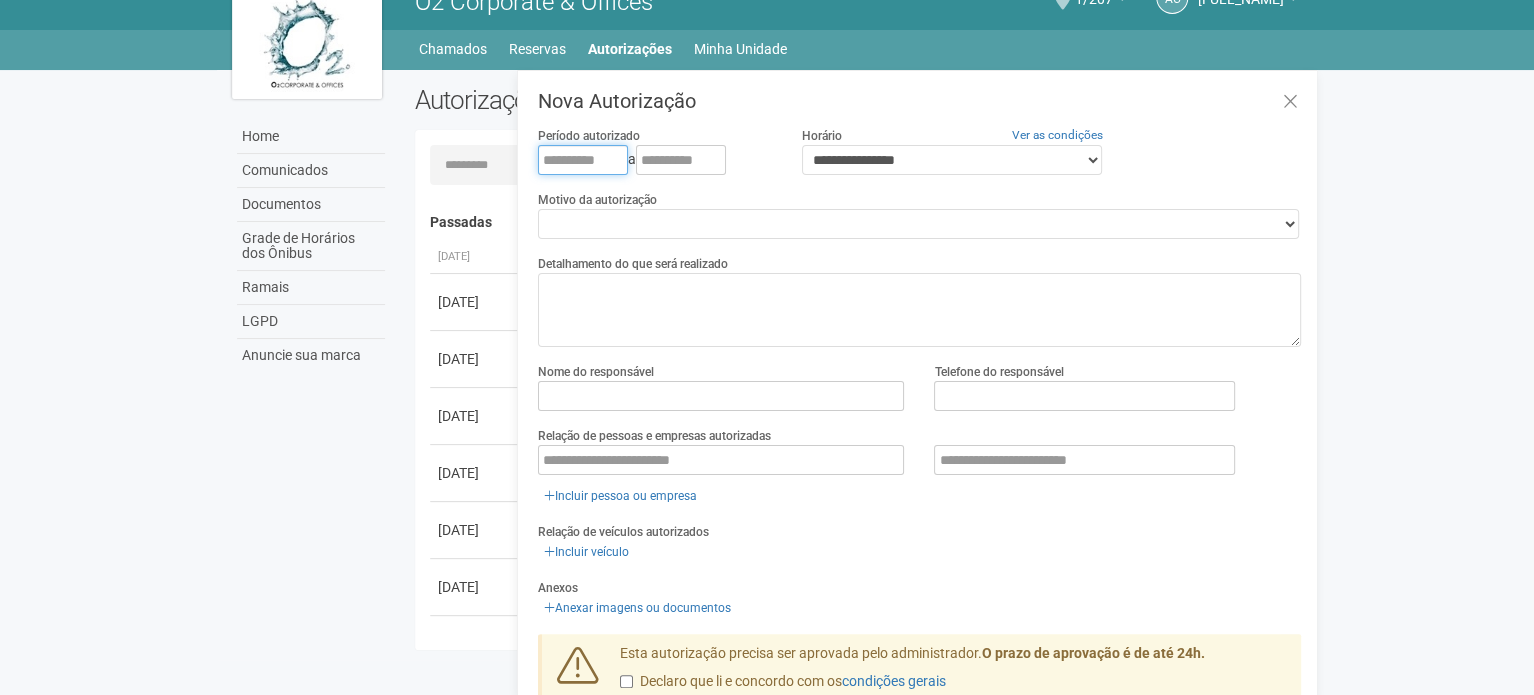 click at bounding box center (583, 160) 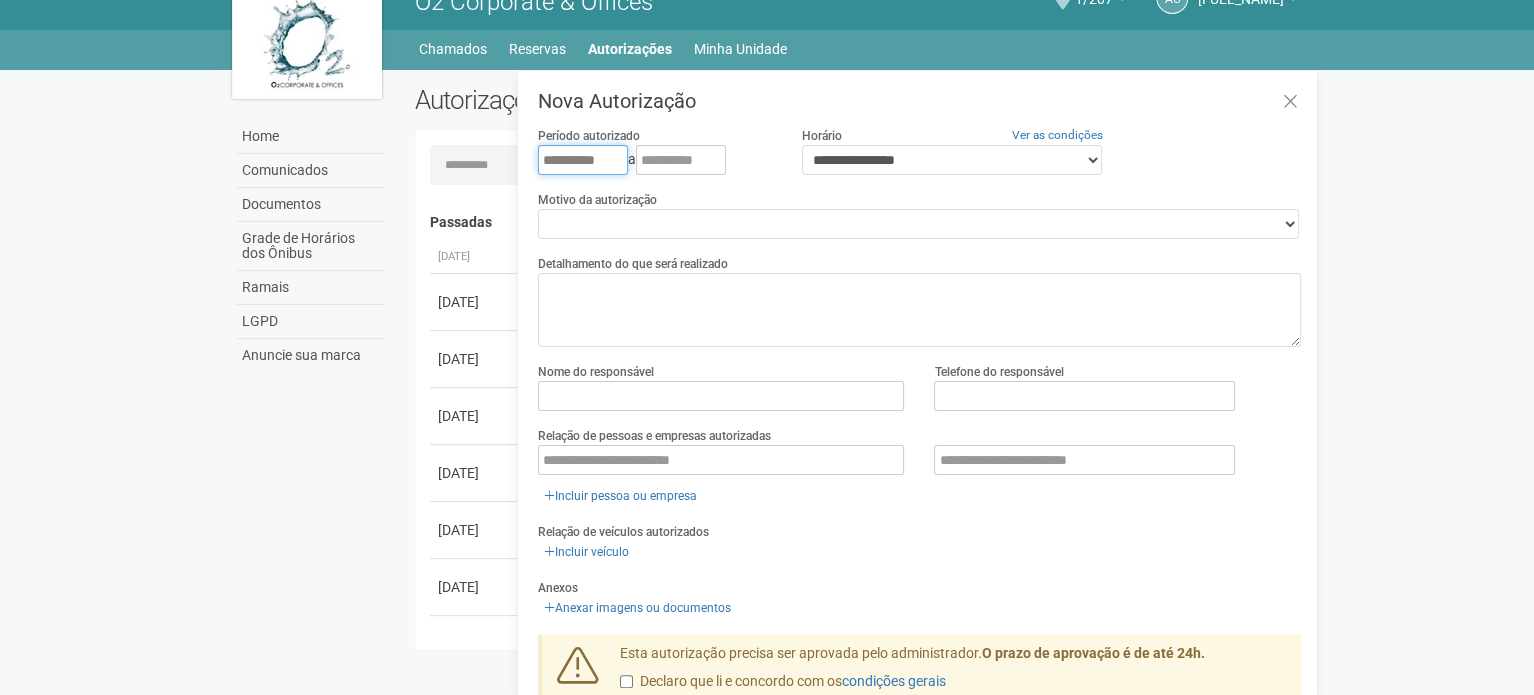 type on "**********" 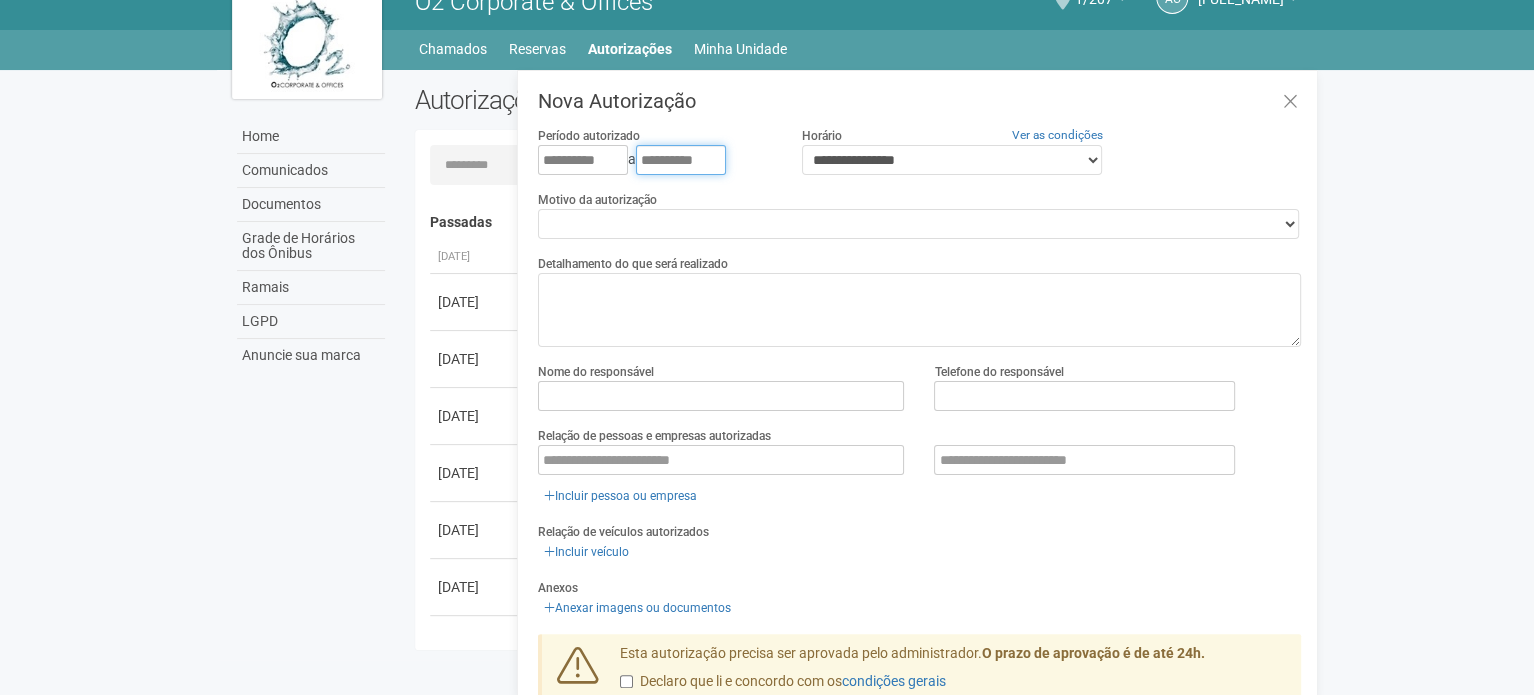 type on "**********" 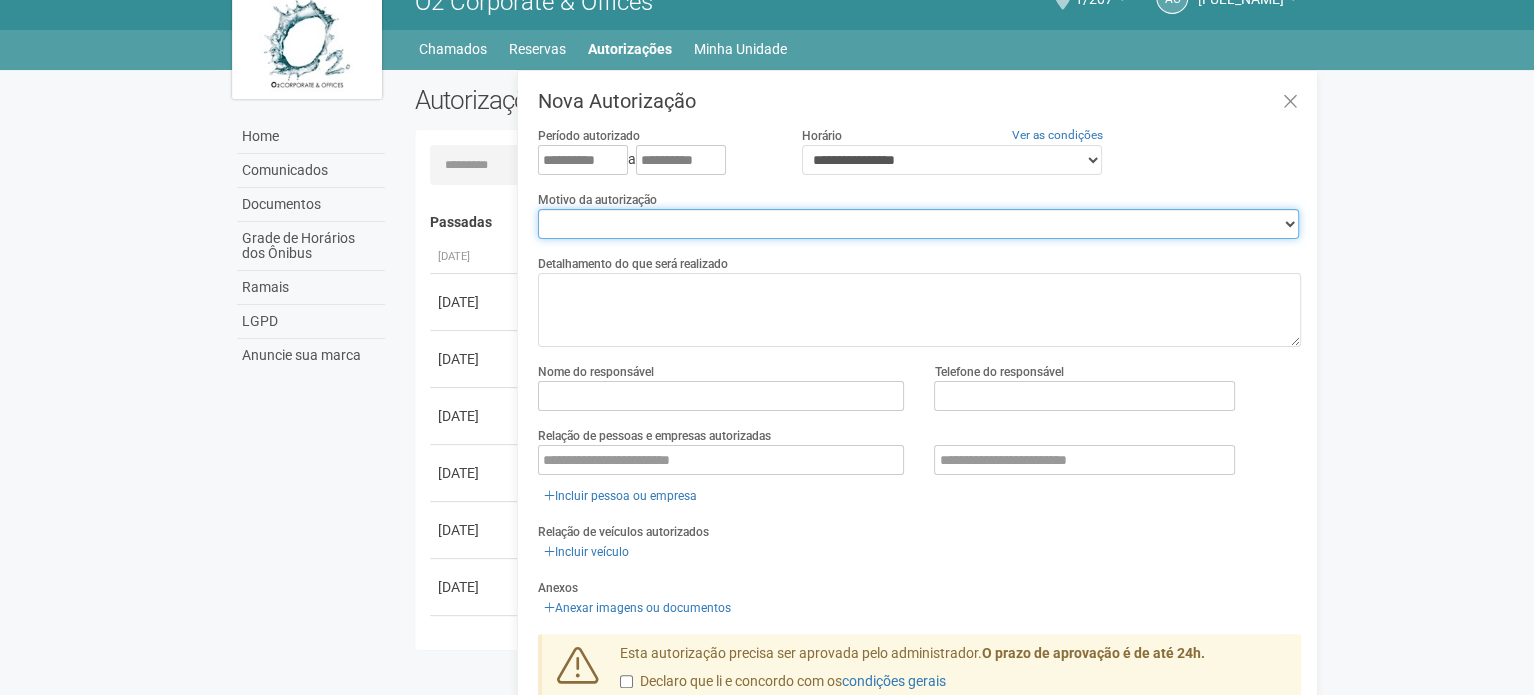 click on "**********" at bounding box center [918, 224] 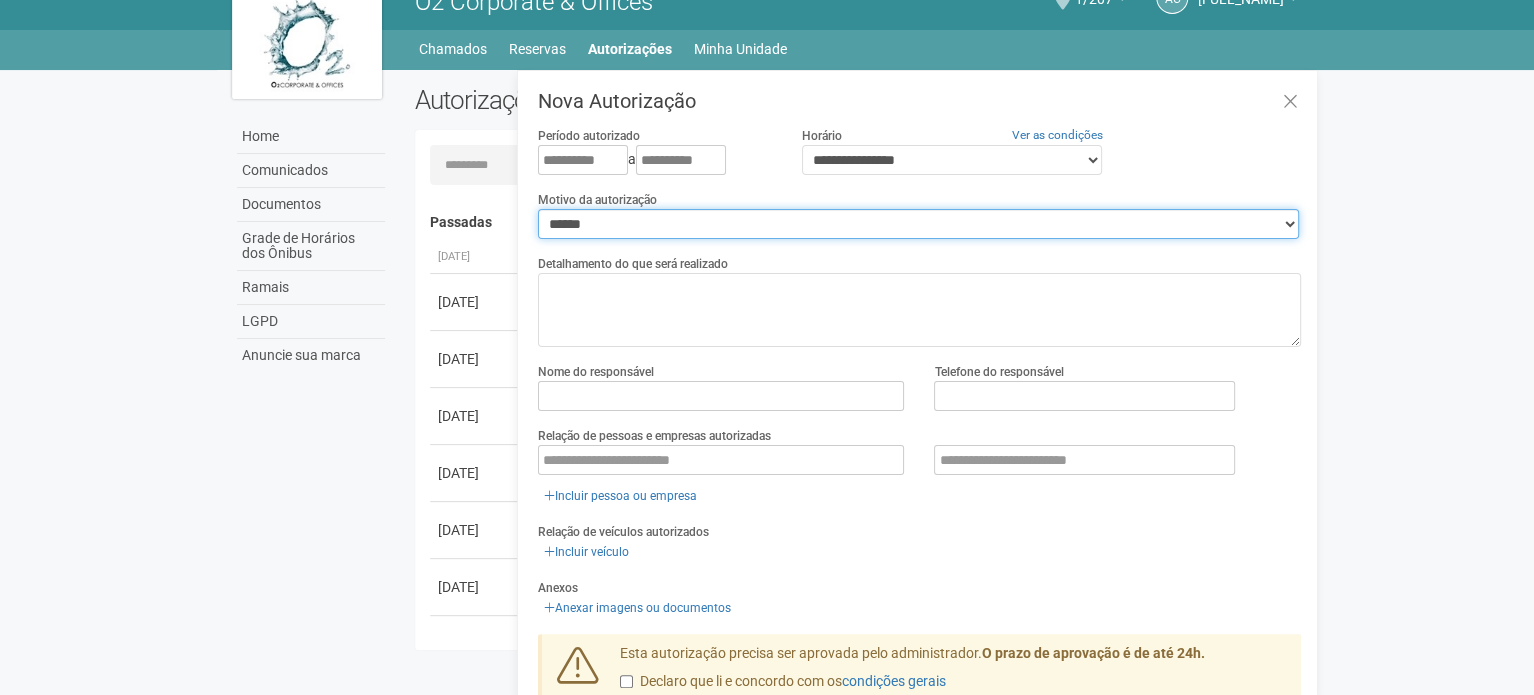 click on "**********" at bounding box center [918, 224] 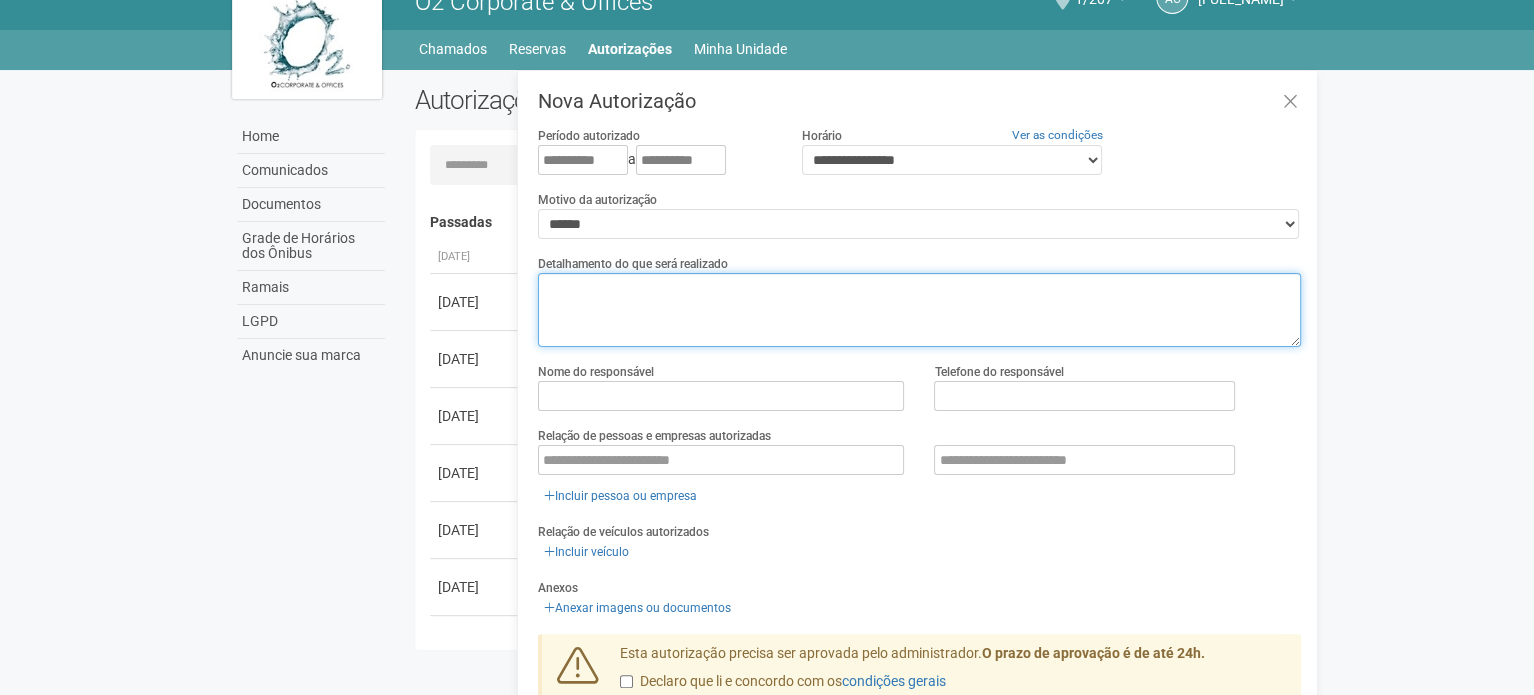 click at bounding box center [919, 310] 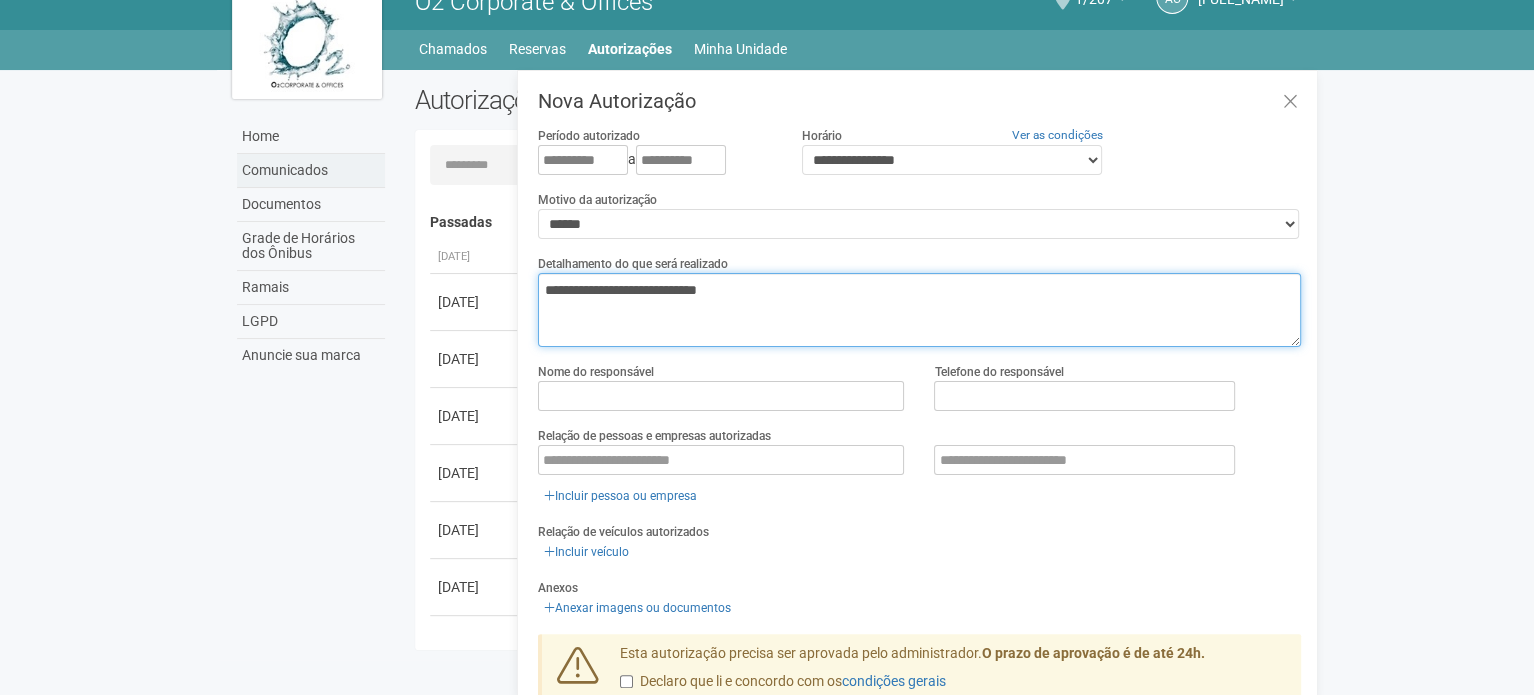 drag, startPoint x: 809, startPoint y: 291, endPoint x: 286, endPoint y: 180, distance: 534.6494 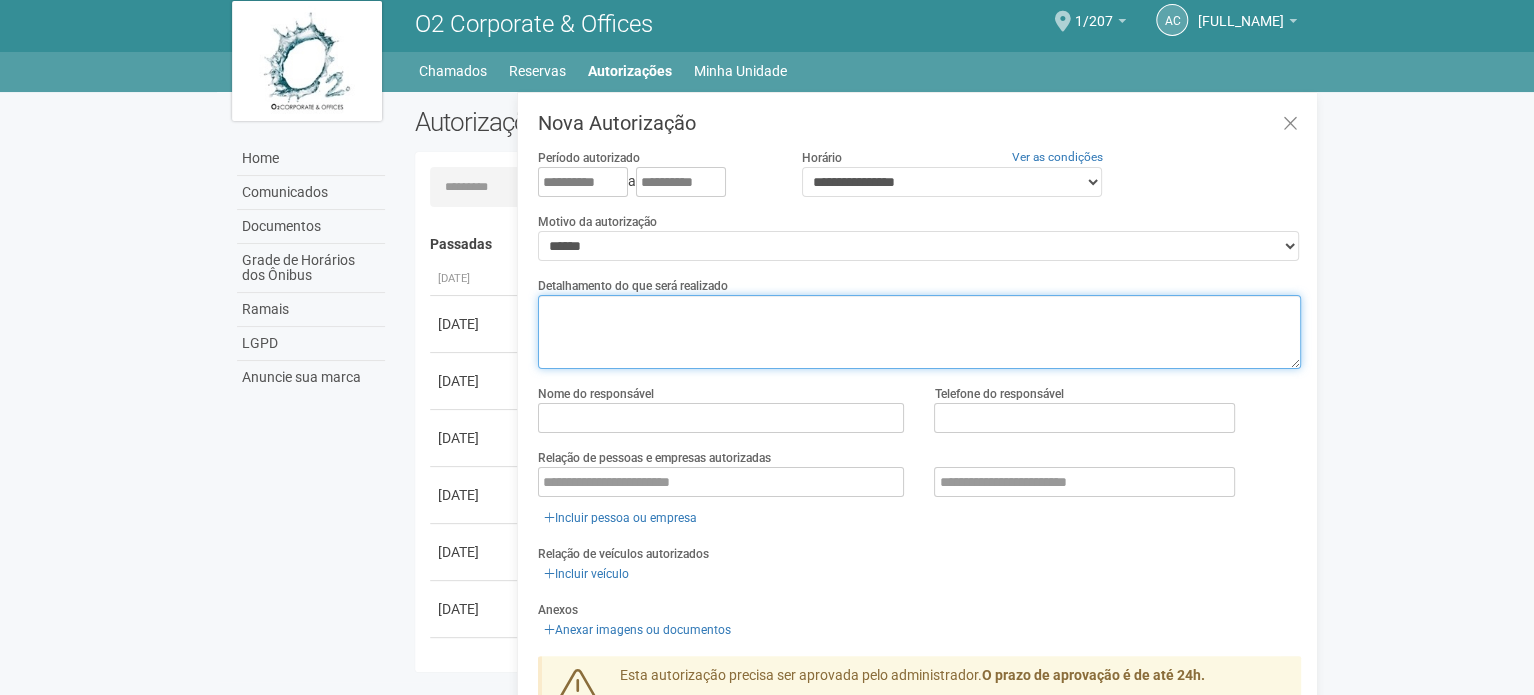 scroll, scrollTop: 0, scrollLeft: 0, axis: both 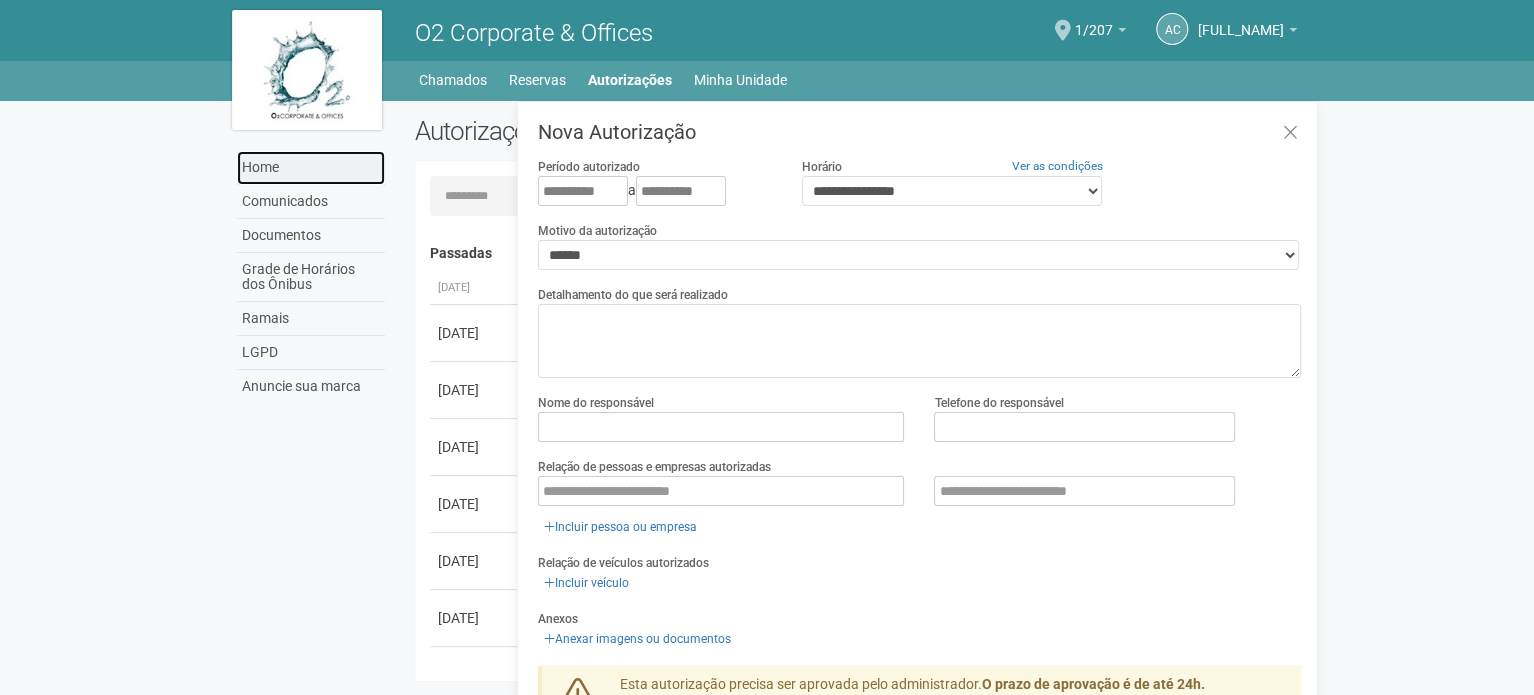 click on "Home" at bounding box center (311, 168) 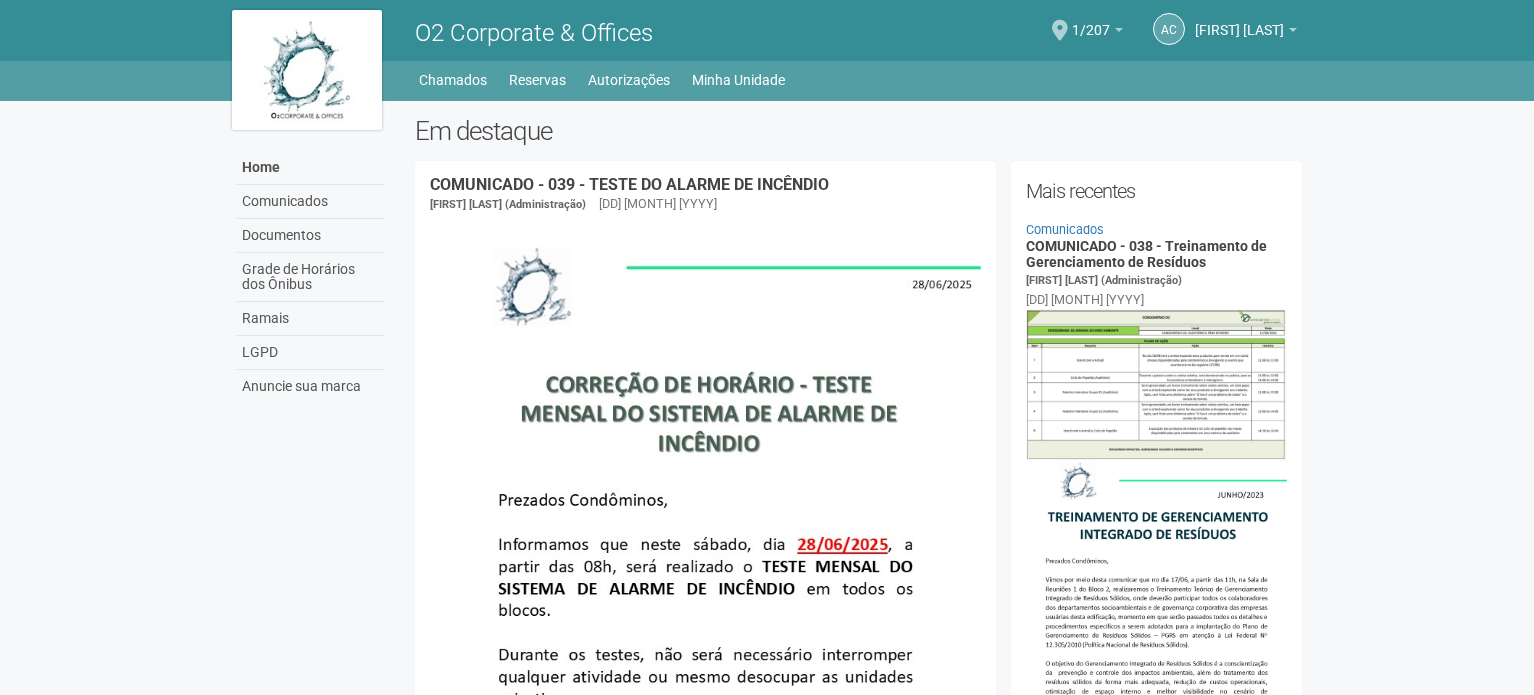 scroll, scrollTop: 0, scrollLeft: 0, axis: both 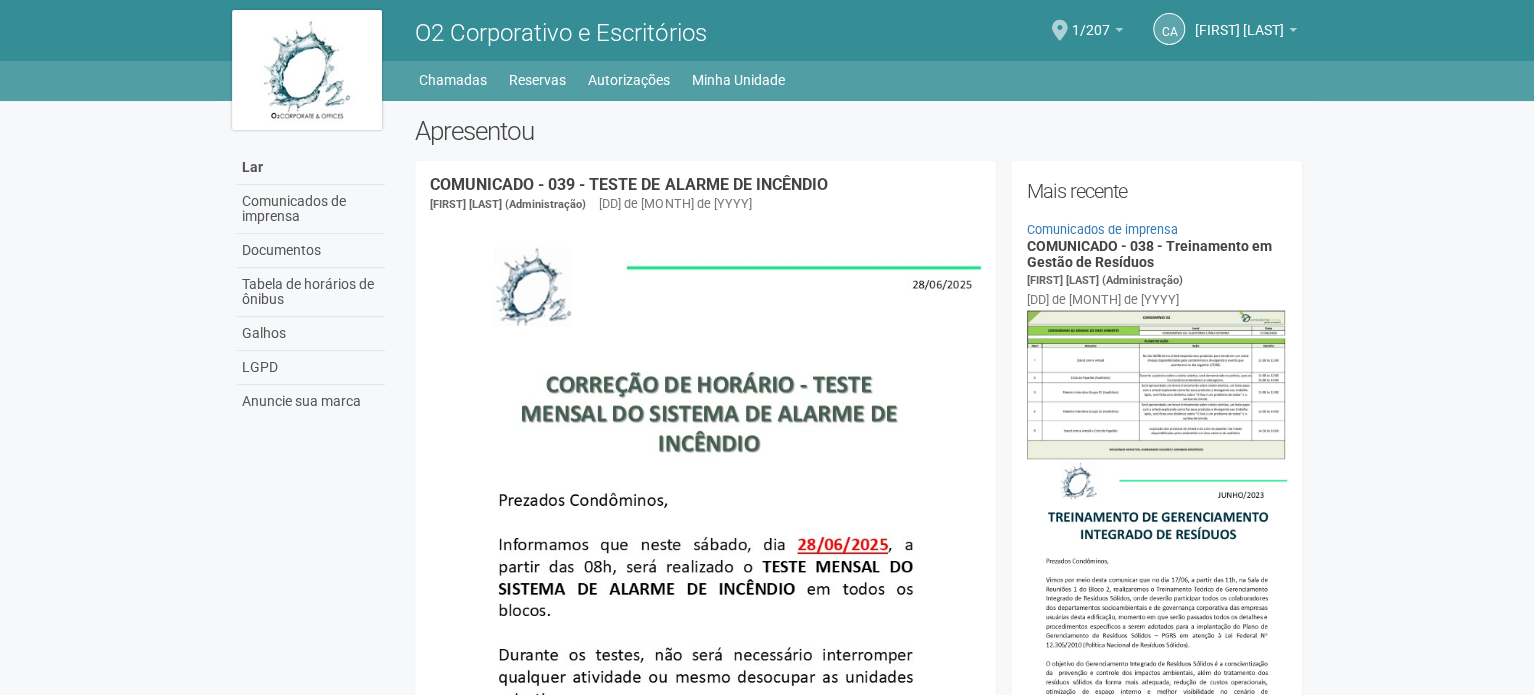 click on "CA
Andréa Cunha
Andréa Cunha
compras@engeprat.com.br
Meu perfil
Alterar a senha
Saída
1/207
Você está na unidade.
1/207
Ir para a unidade" at bounding box center [1088, 30] 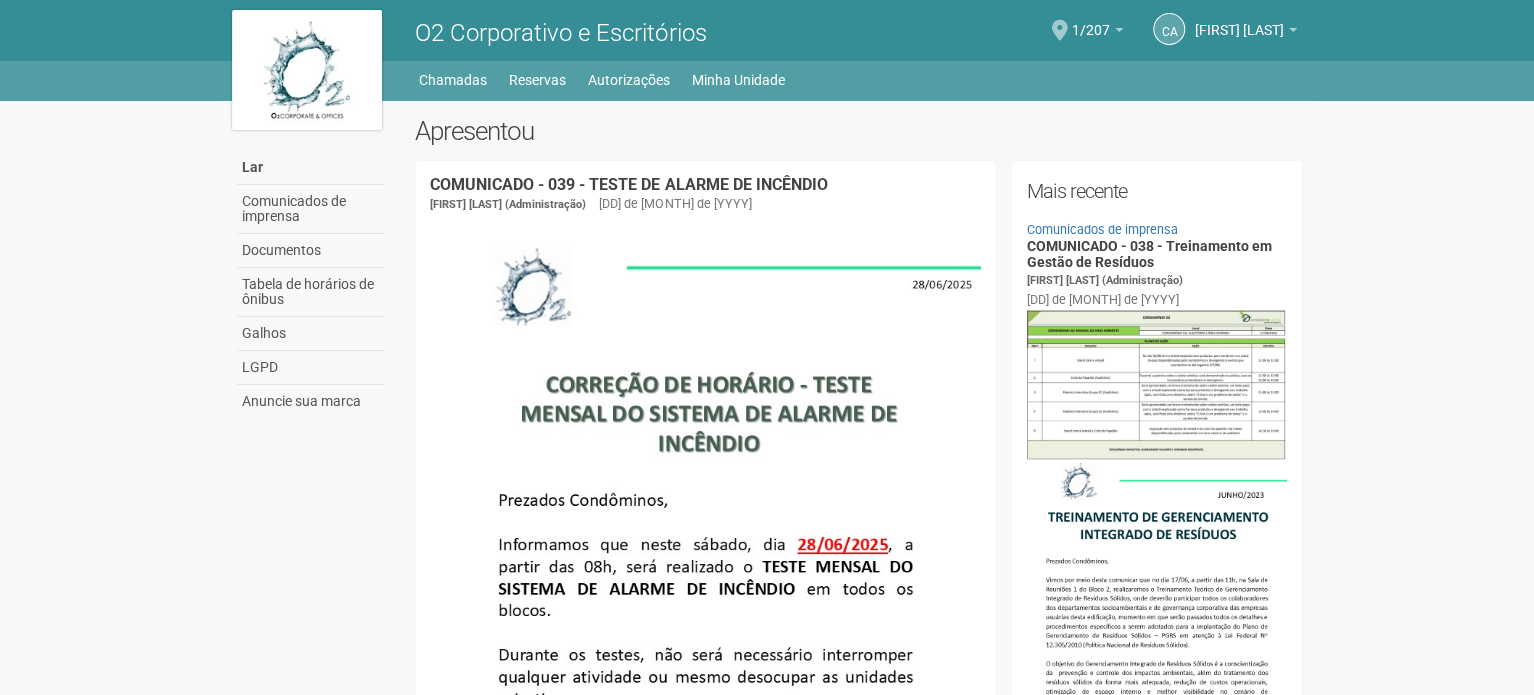 click at bounding box center [1060, 30] 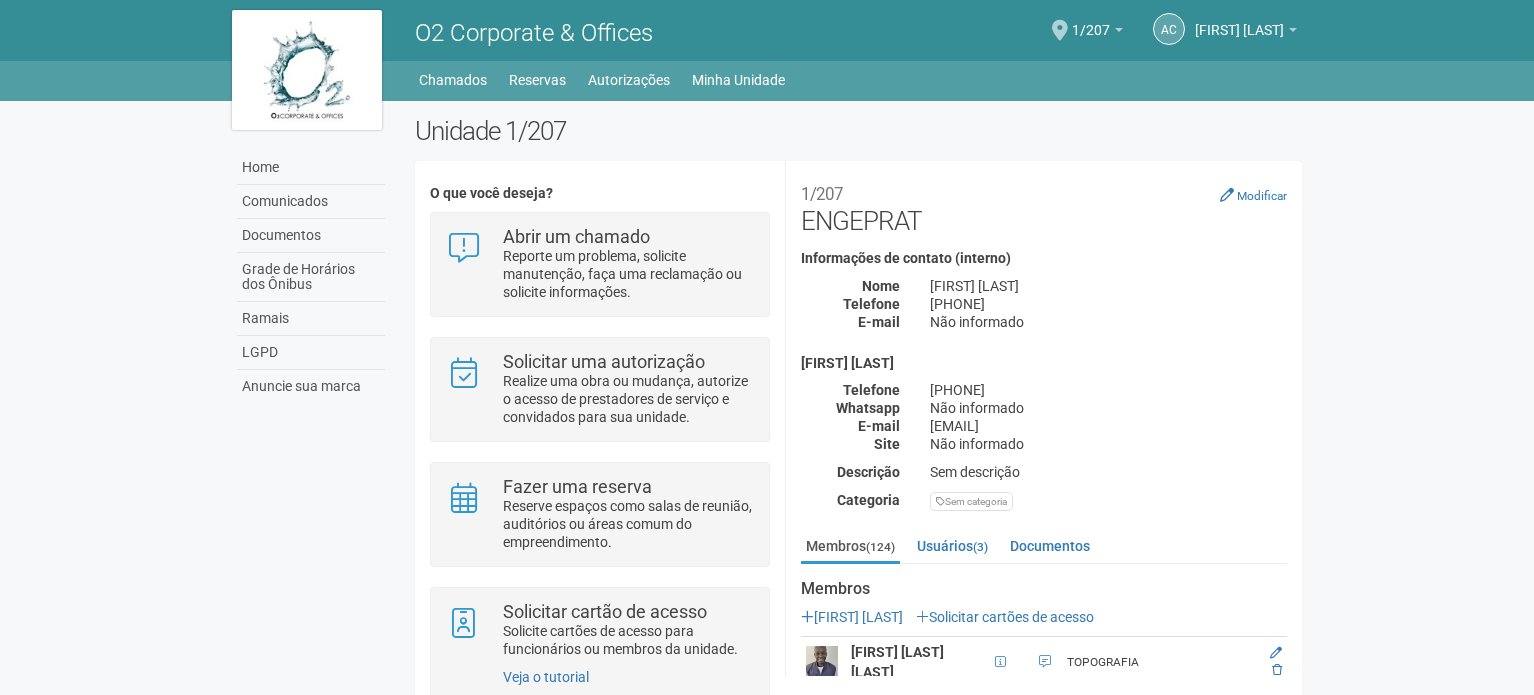scroll, scrollTop: 0, scrollLeft: 0, axis: both 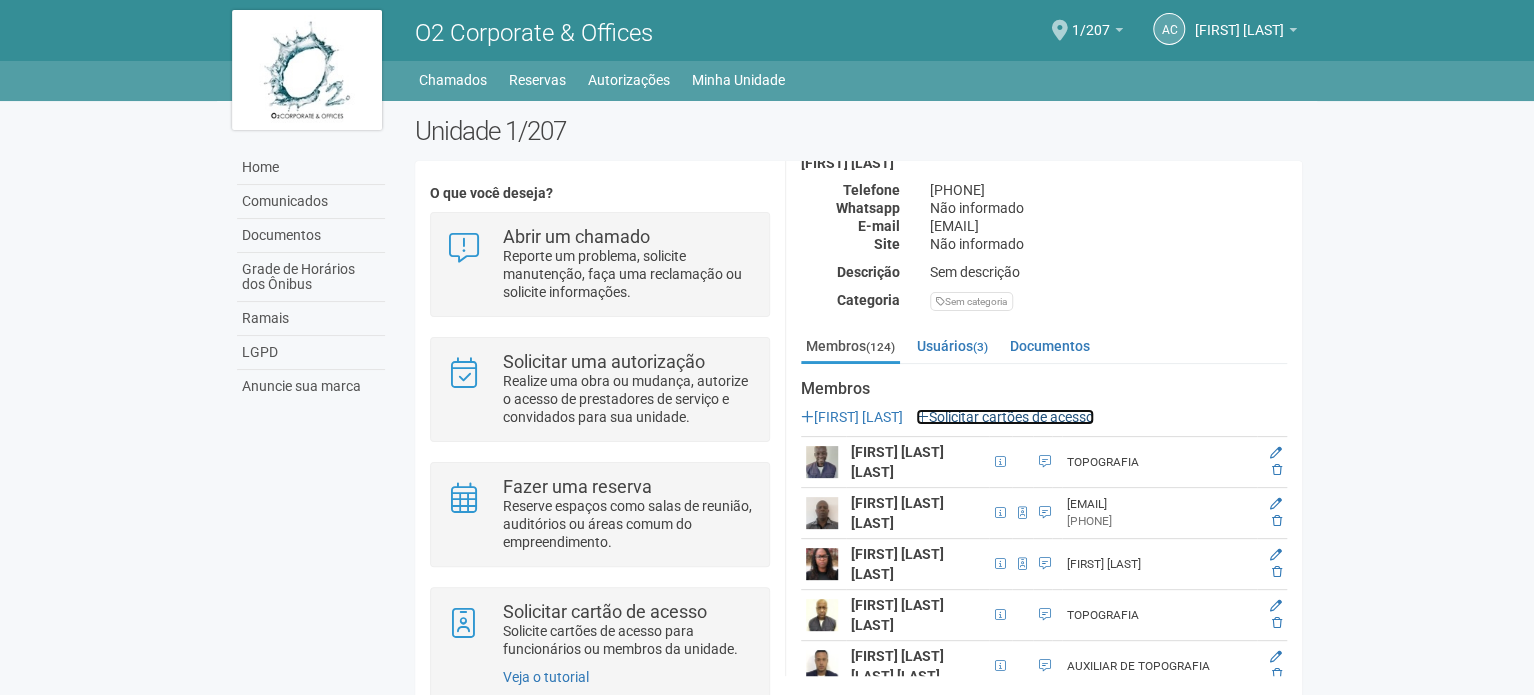 click on "Solicitar cartões de acesso" at bounding box center [1005, 417] 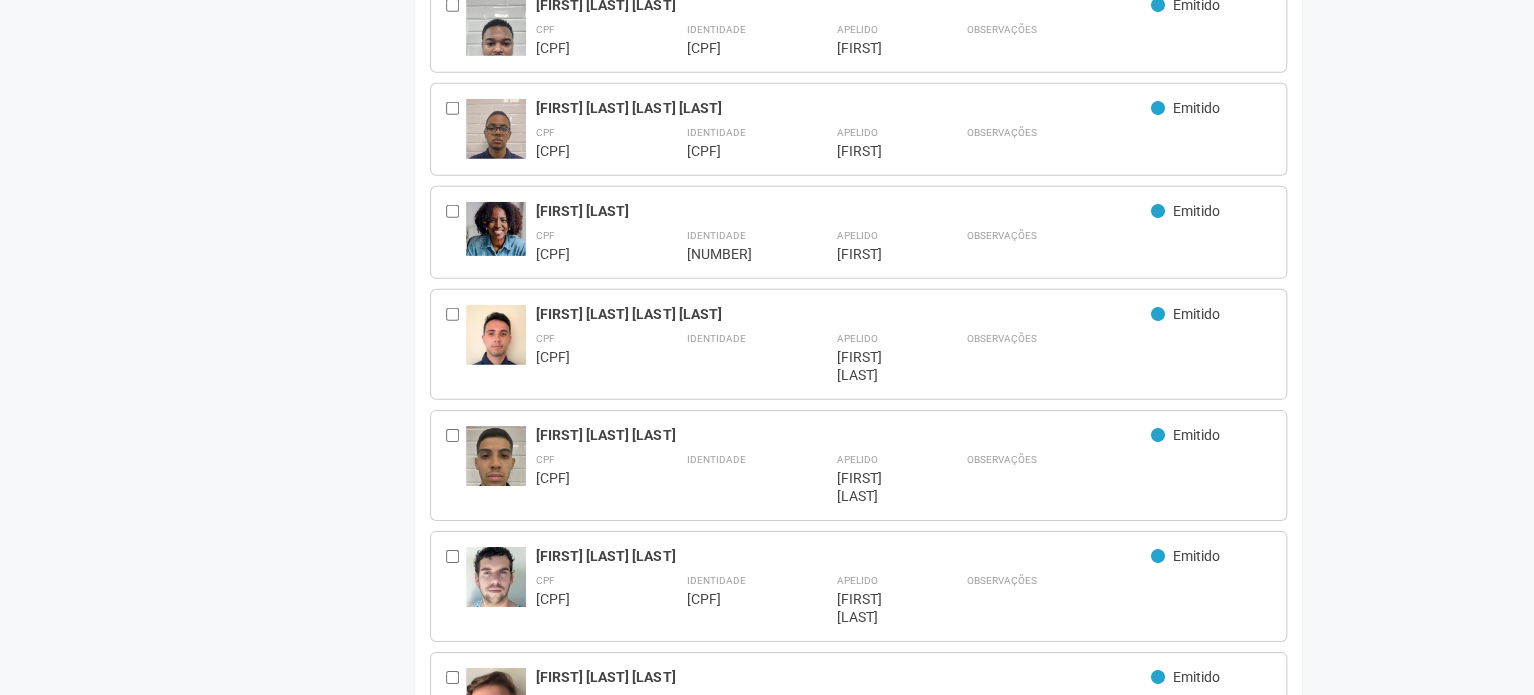 scroll, scrollTop: 2900, scrollLeft: 0, axis: vertical 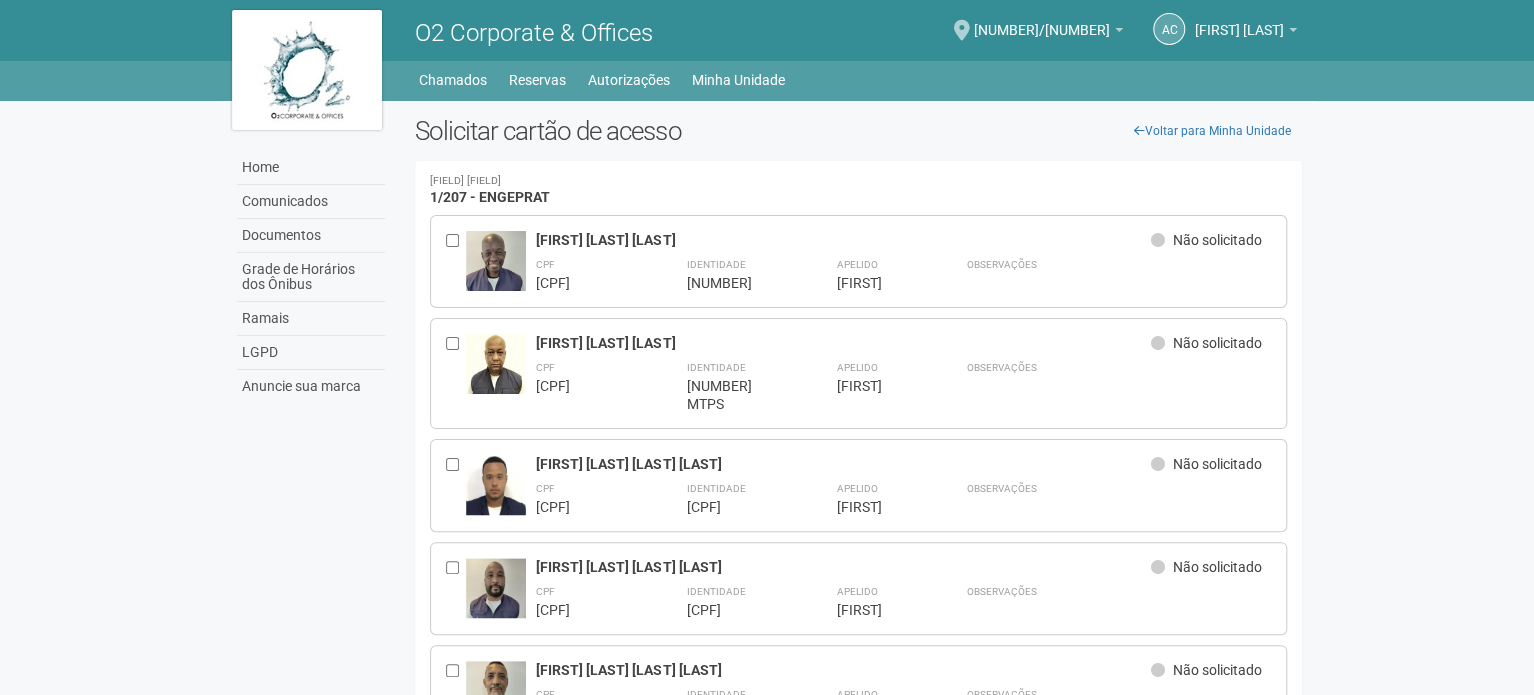 drag, startPoint x: 929, startPoint y: 434, endPoint x: 652, endPoint y: -121, distance: 620.2854 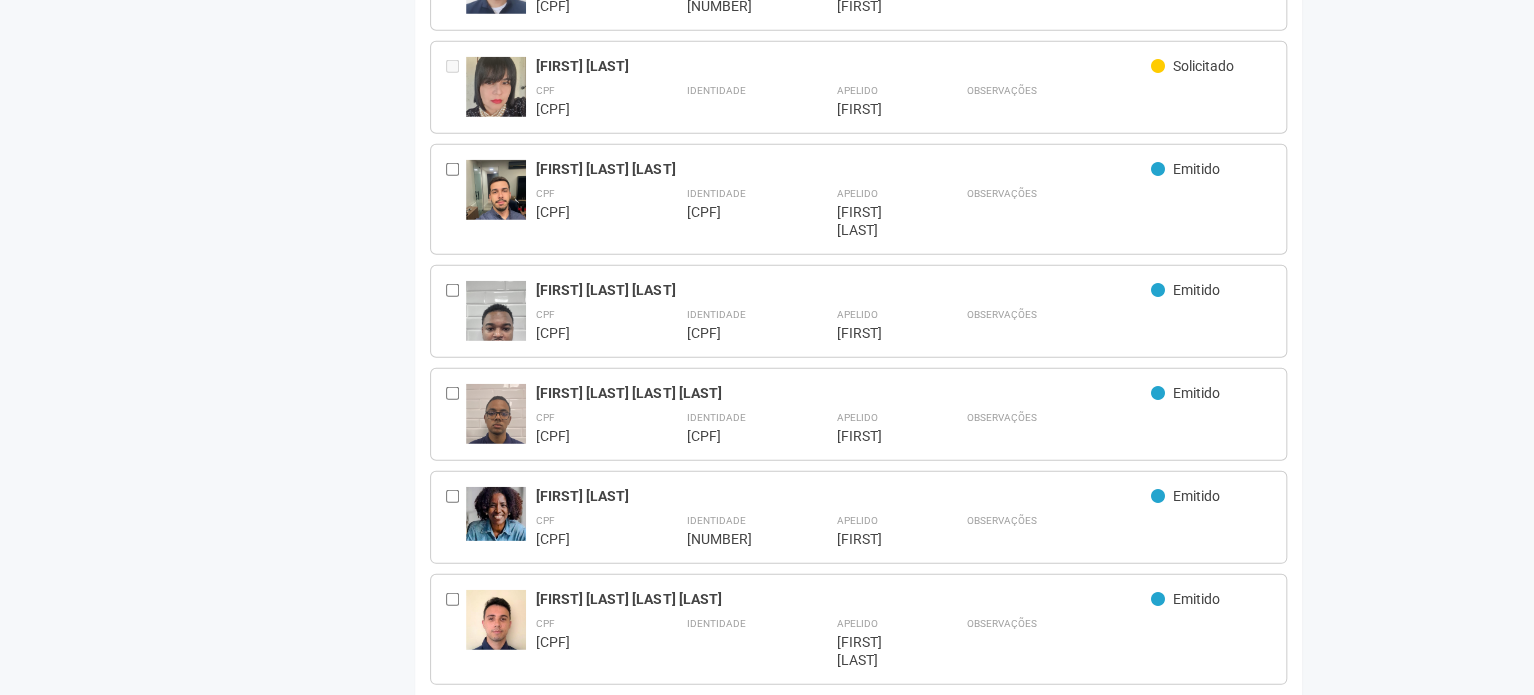 scroll, scrollTop: 2700, scrollLeft: 0, axis: vertical 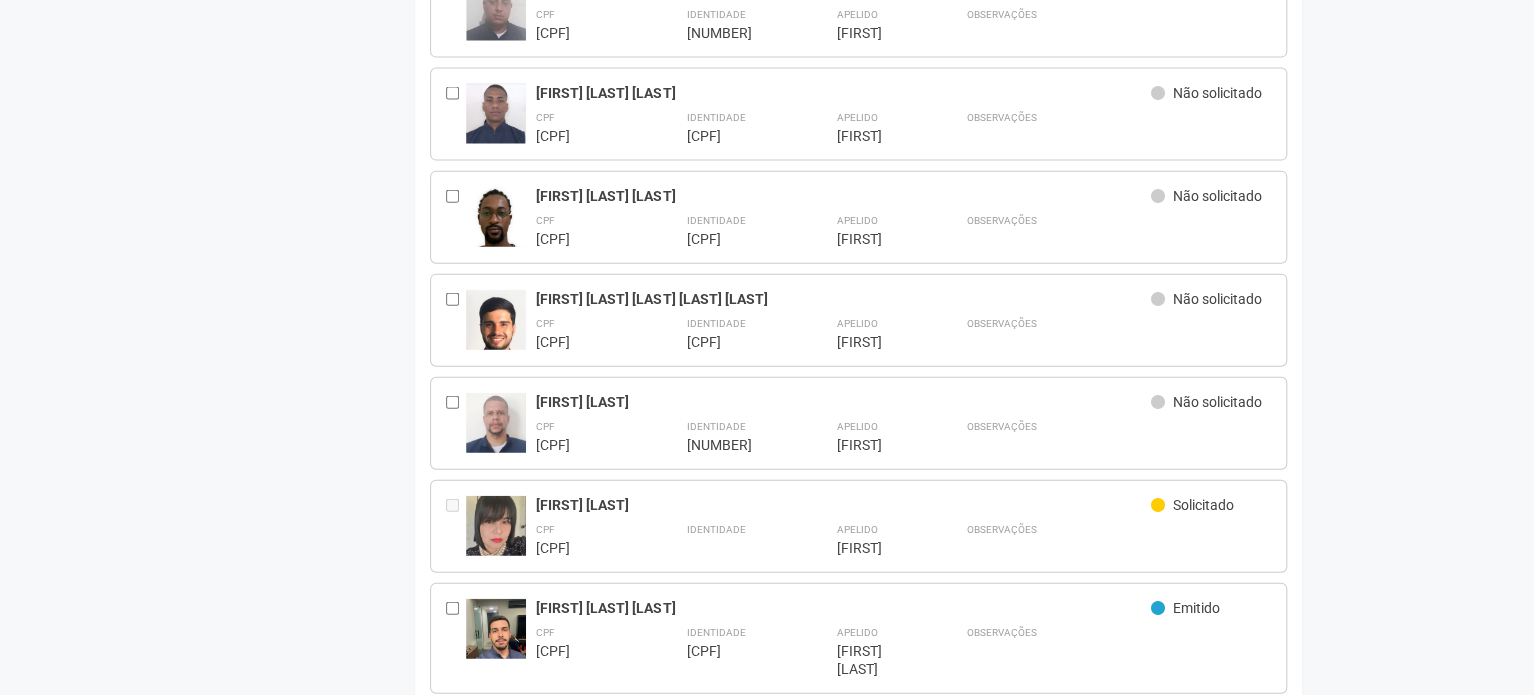 drag, startPoint x: 716, startPoint y: 531, endPoint x: 685, endPoint y: 177, distance: 355.35477 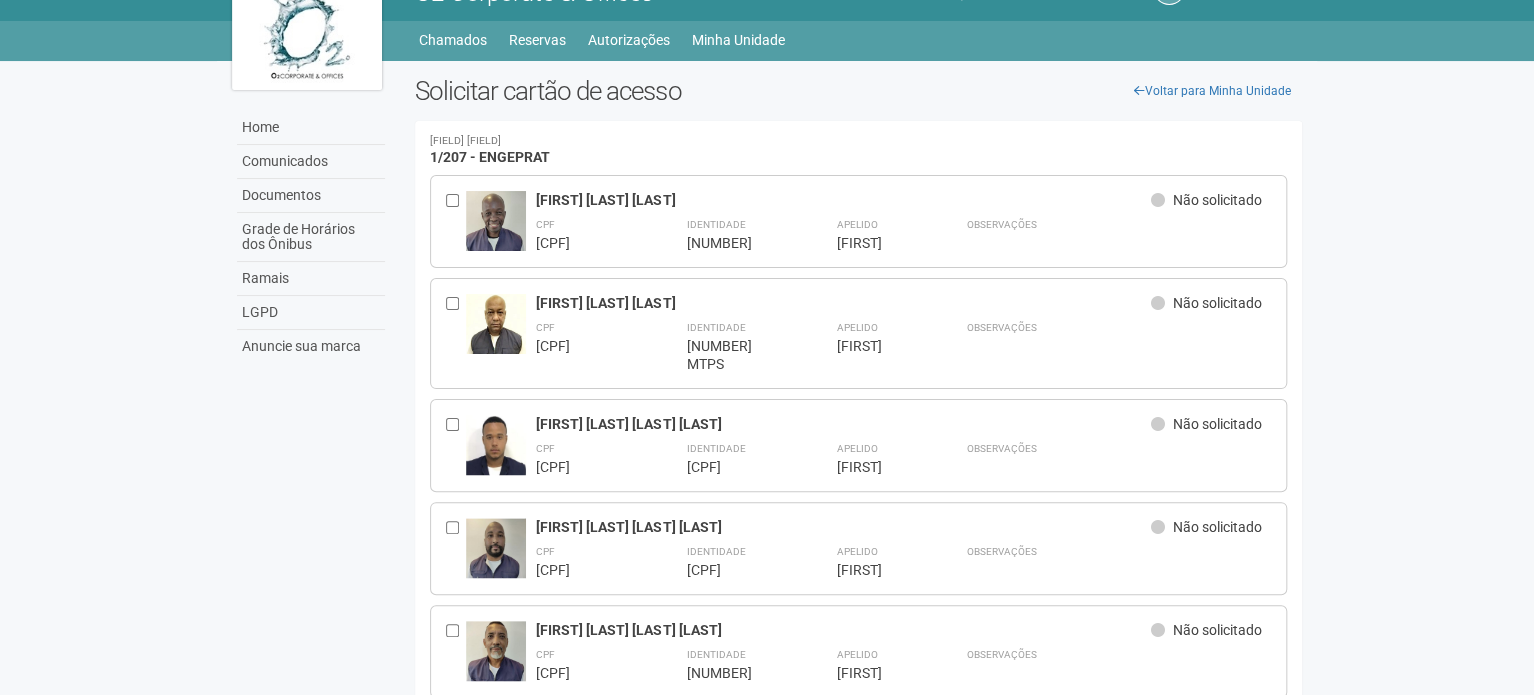scroll, scrollTop: 0, scrollLeft: 0, axis: both 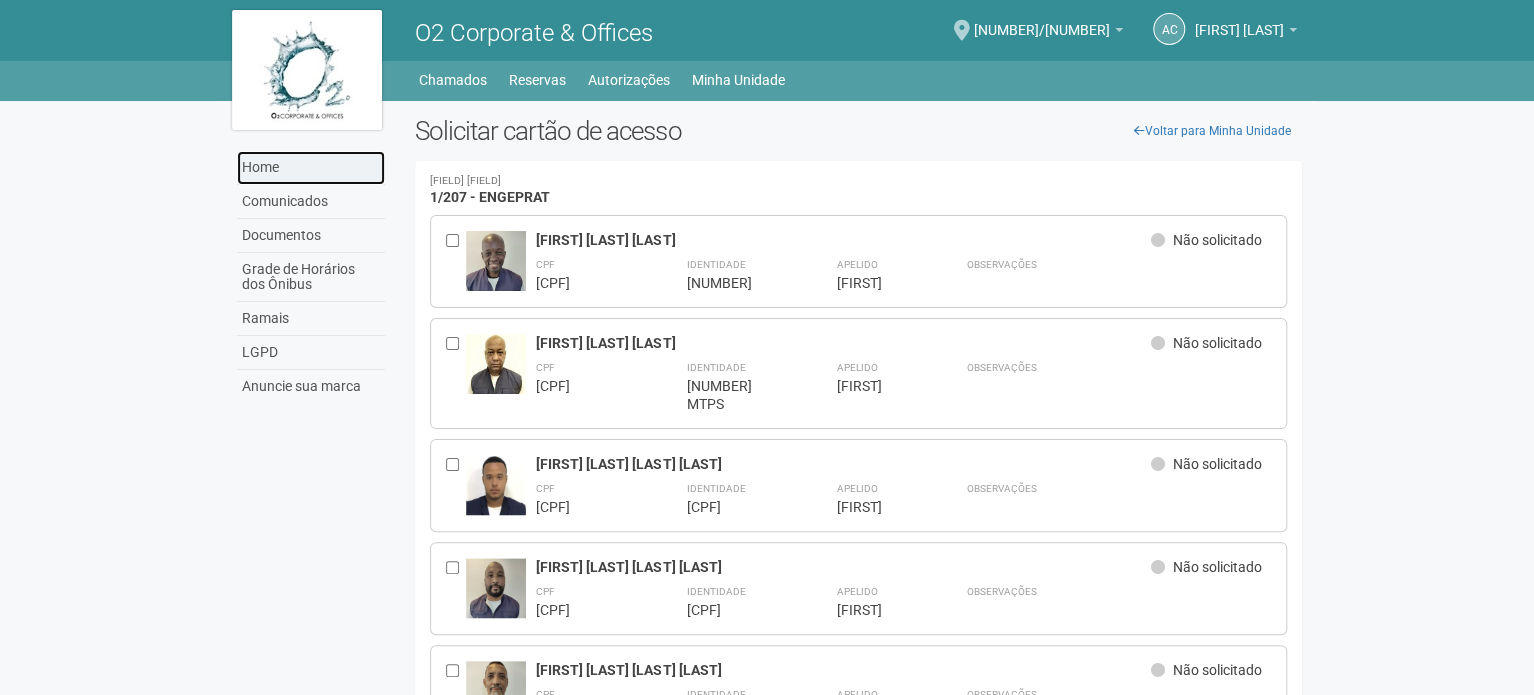 click on "Home" at bounding box center [311, 168] 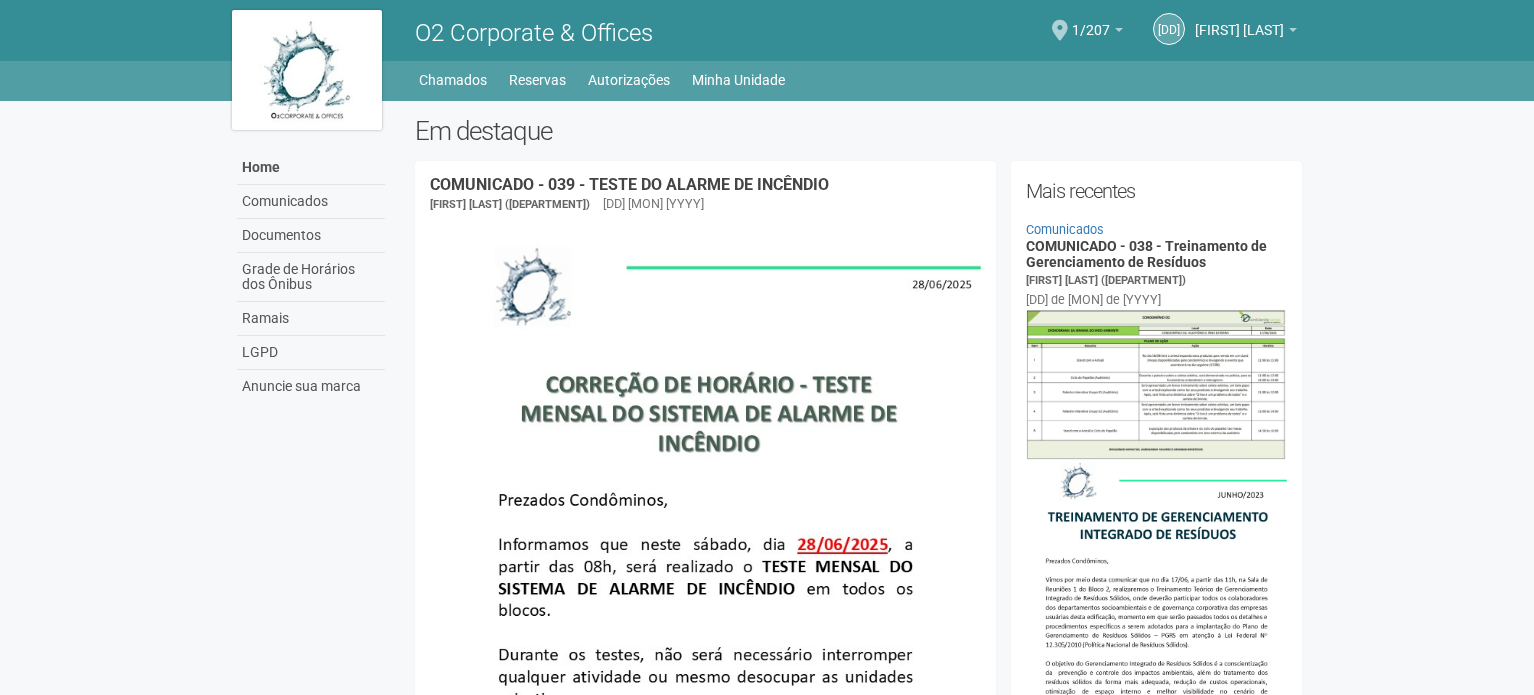 scroll, scrollTop: 0, scrollLeft: 0, axis: both 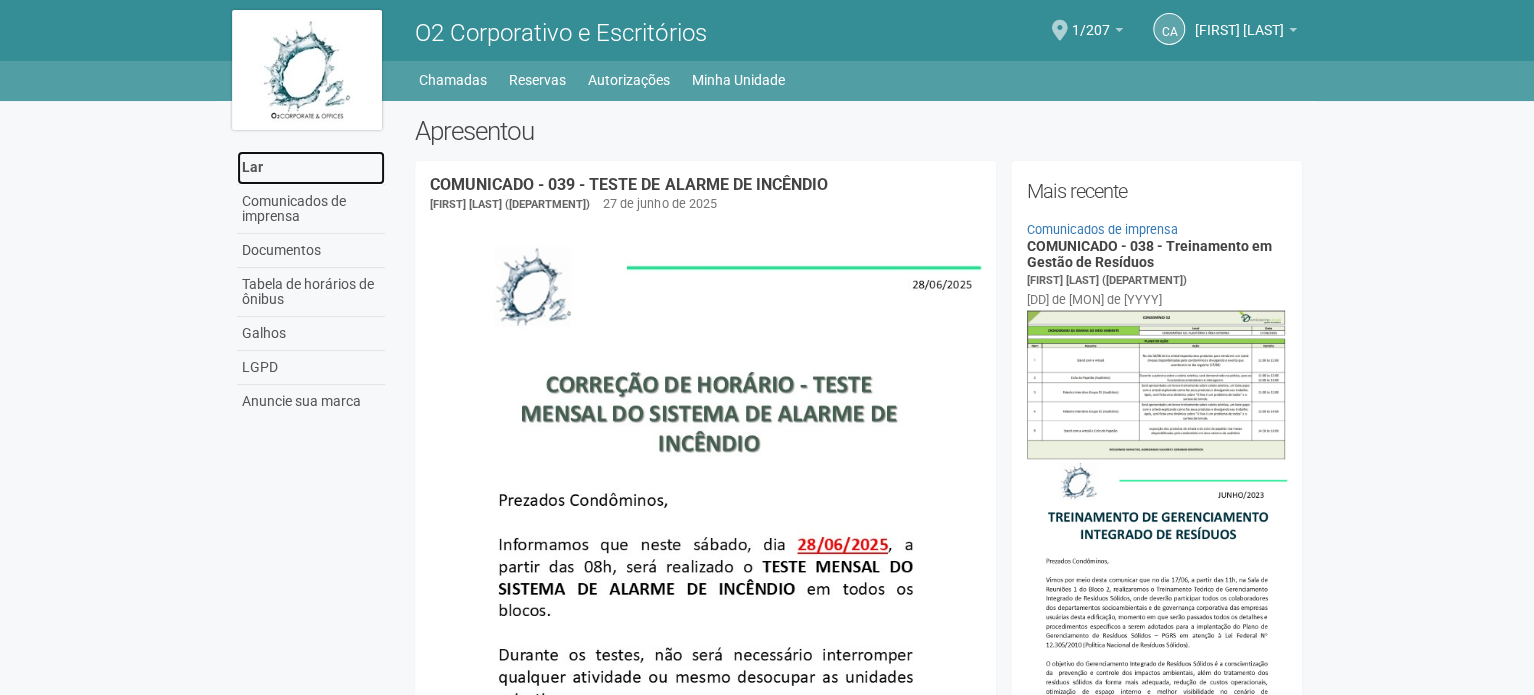 drag, startPoint x: 246, startPoint y: 159, endPoint x: 256, endPoint y: 153, distance: 11.661903 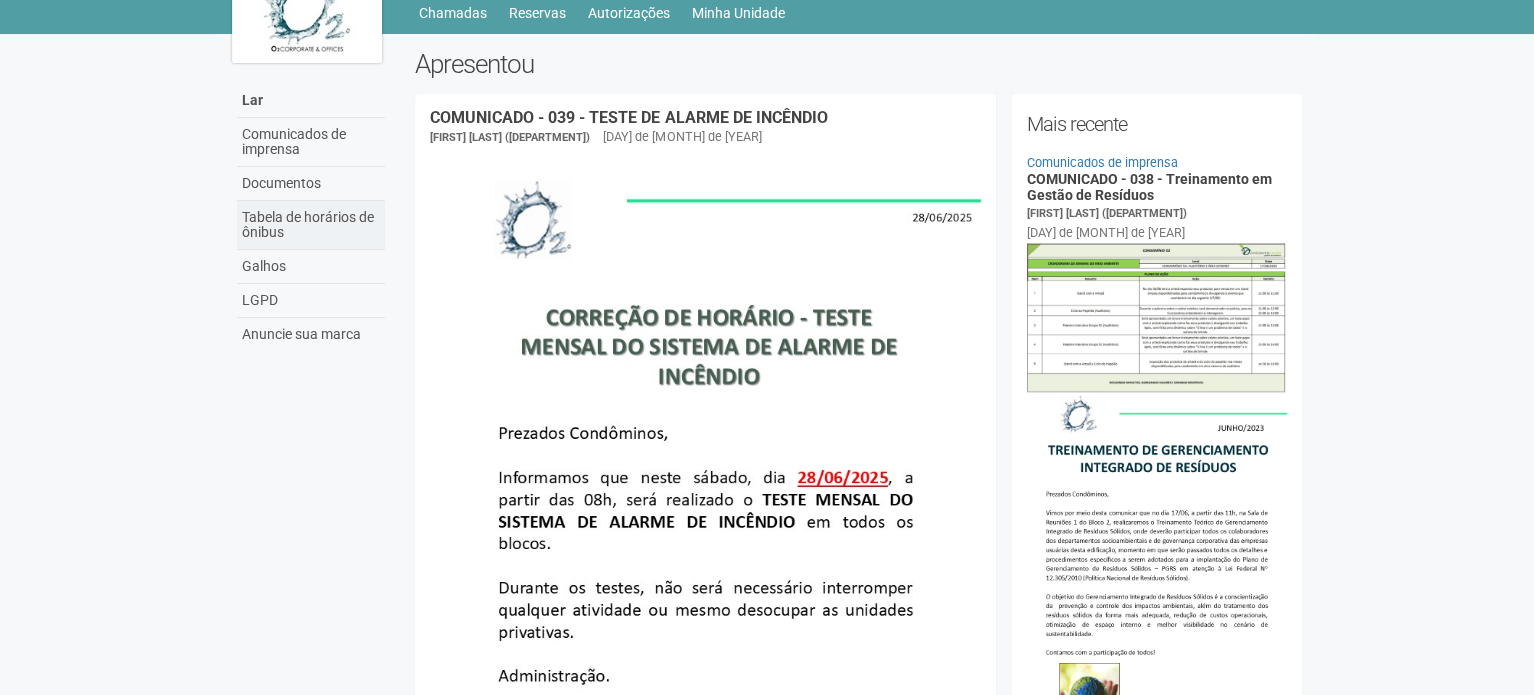 scroll, scrollTop: 100, scrollLeft: 0, axis: vertical 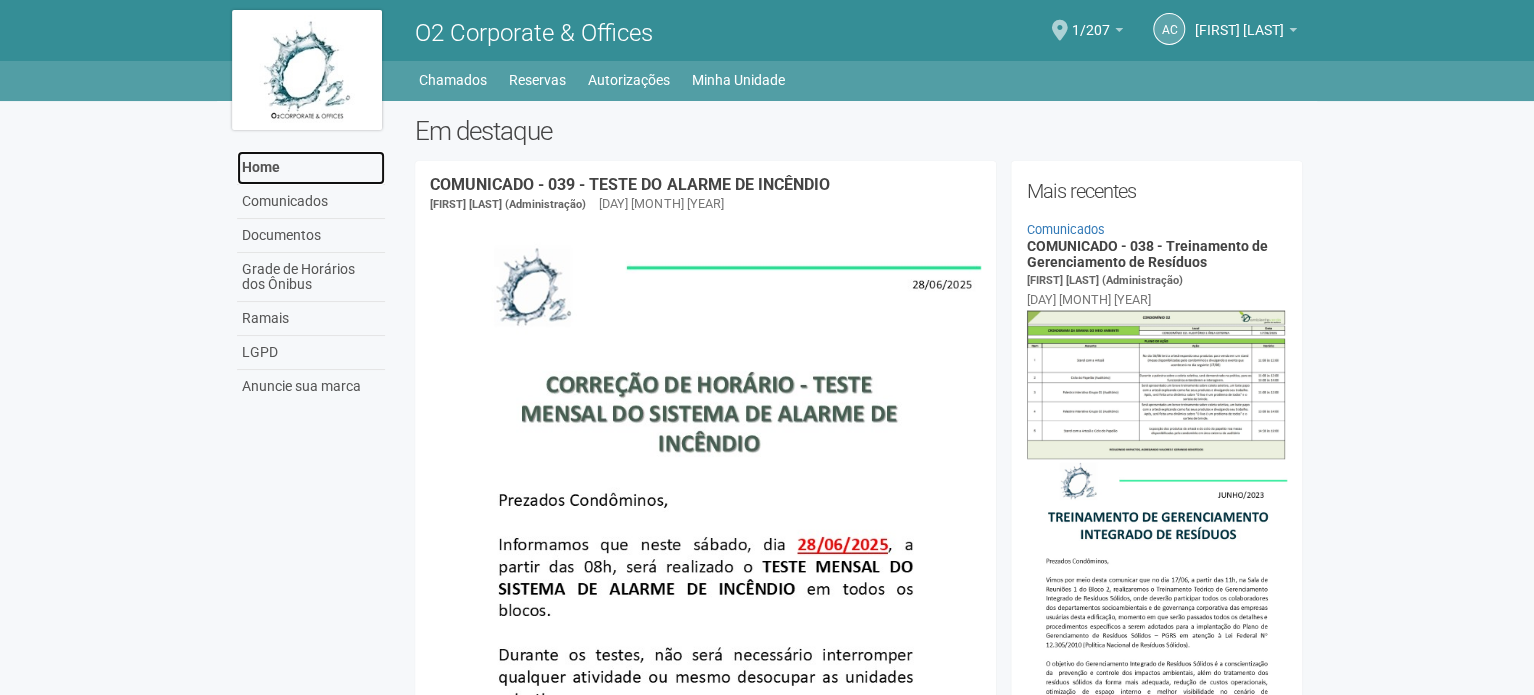 click on "Home" at bounding box center (311, 168) 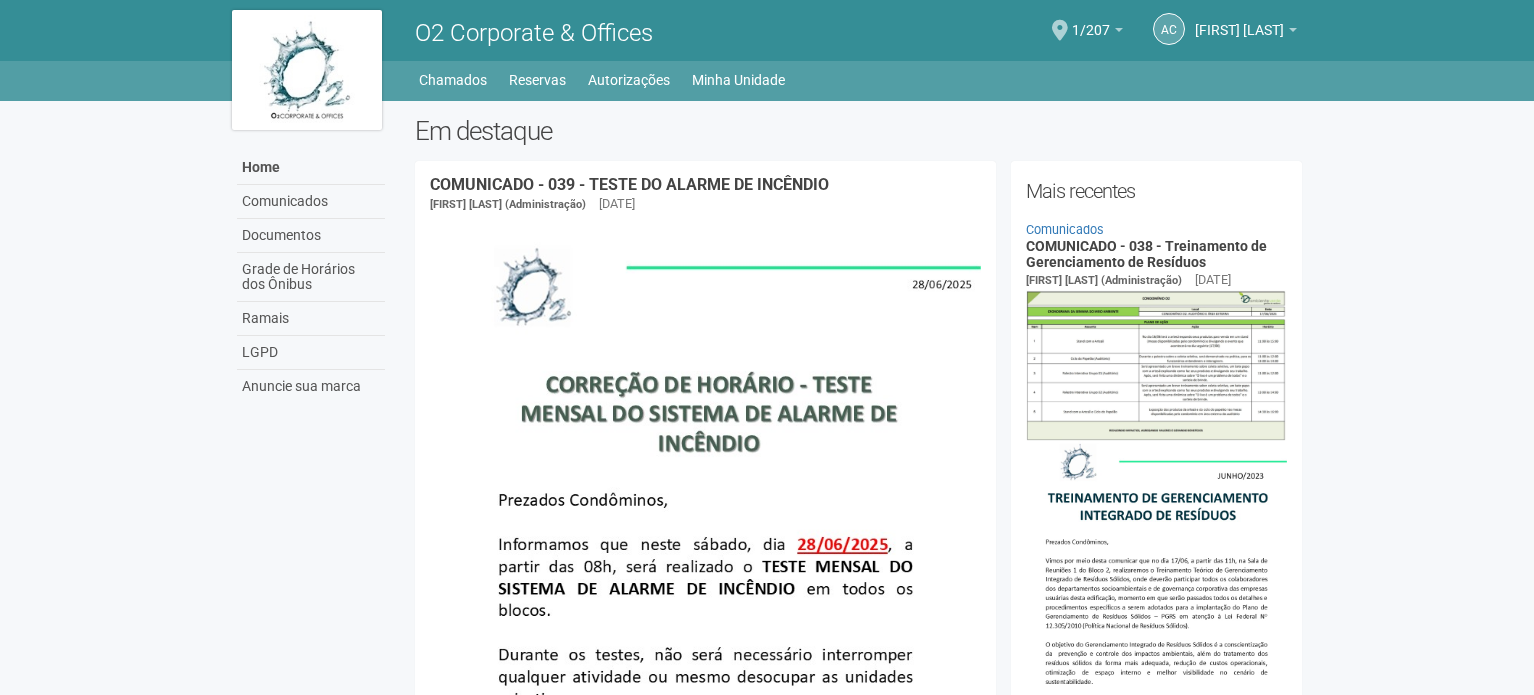 scroll, scrollTop: 0, scrollLeft: 0, axis: both 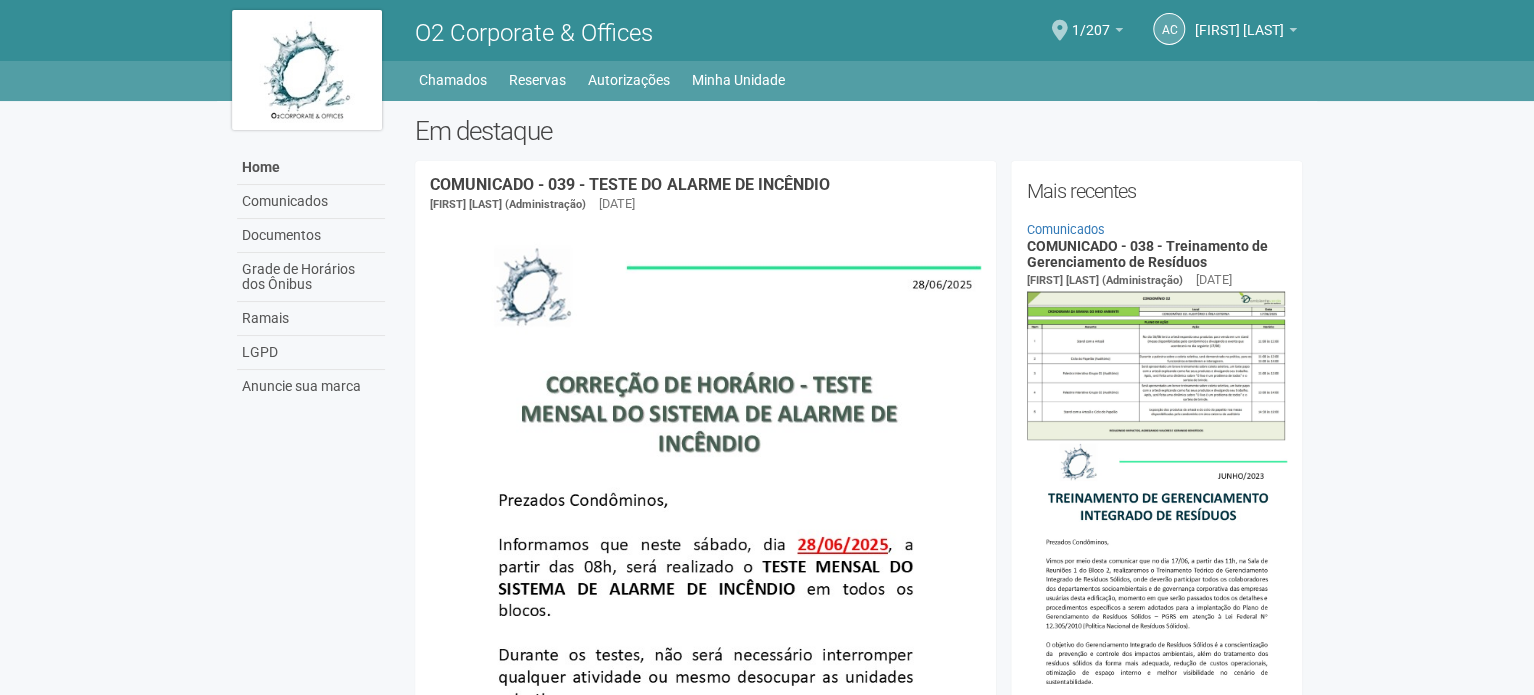 click on "Em destaque" at bounding box center (858, 131) 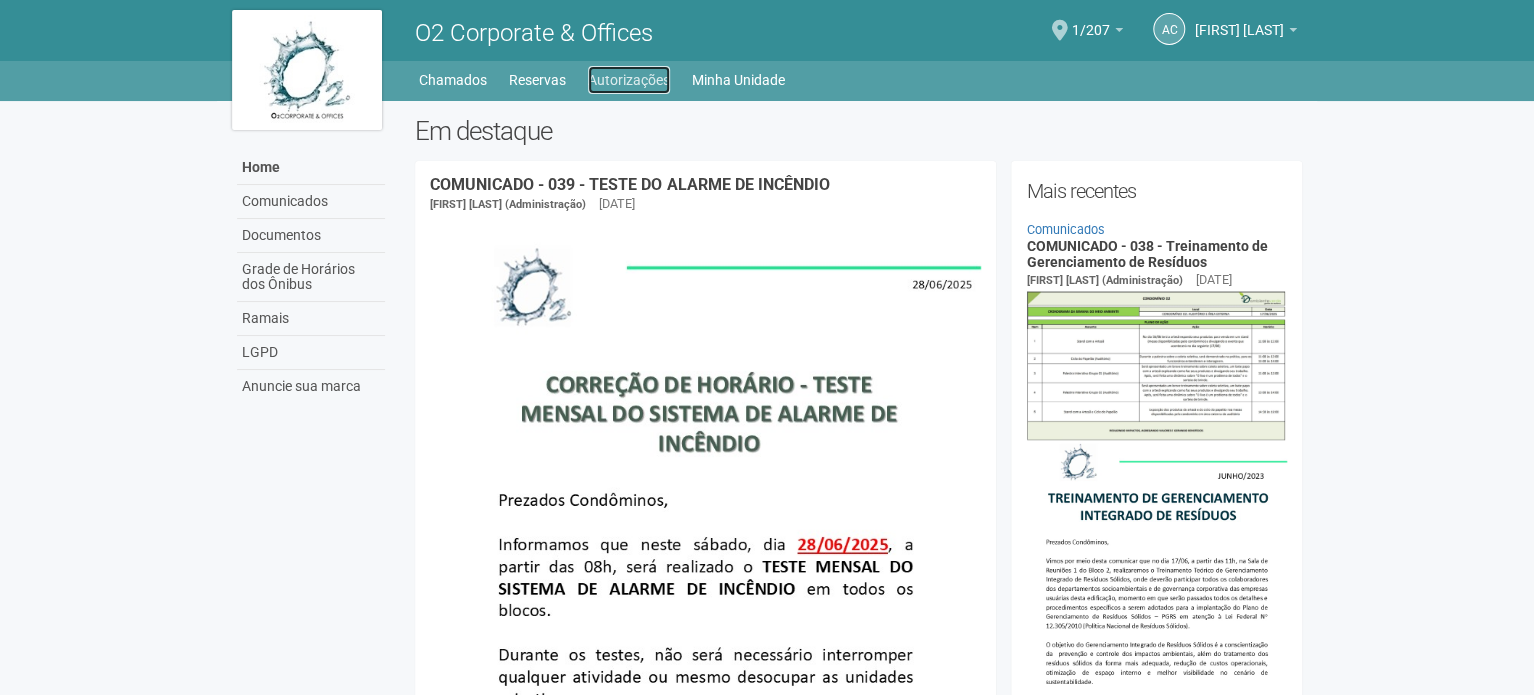 click on "Autorizações" at bounding box center (629, 80) 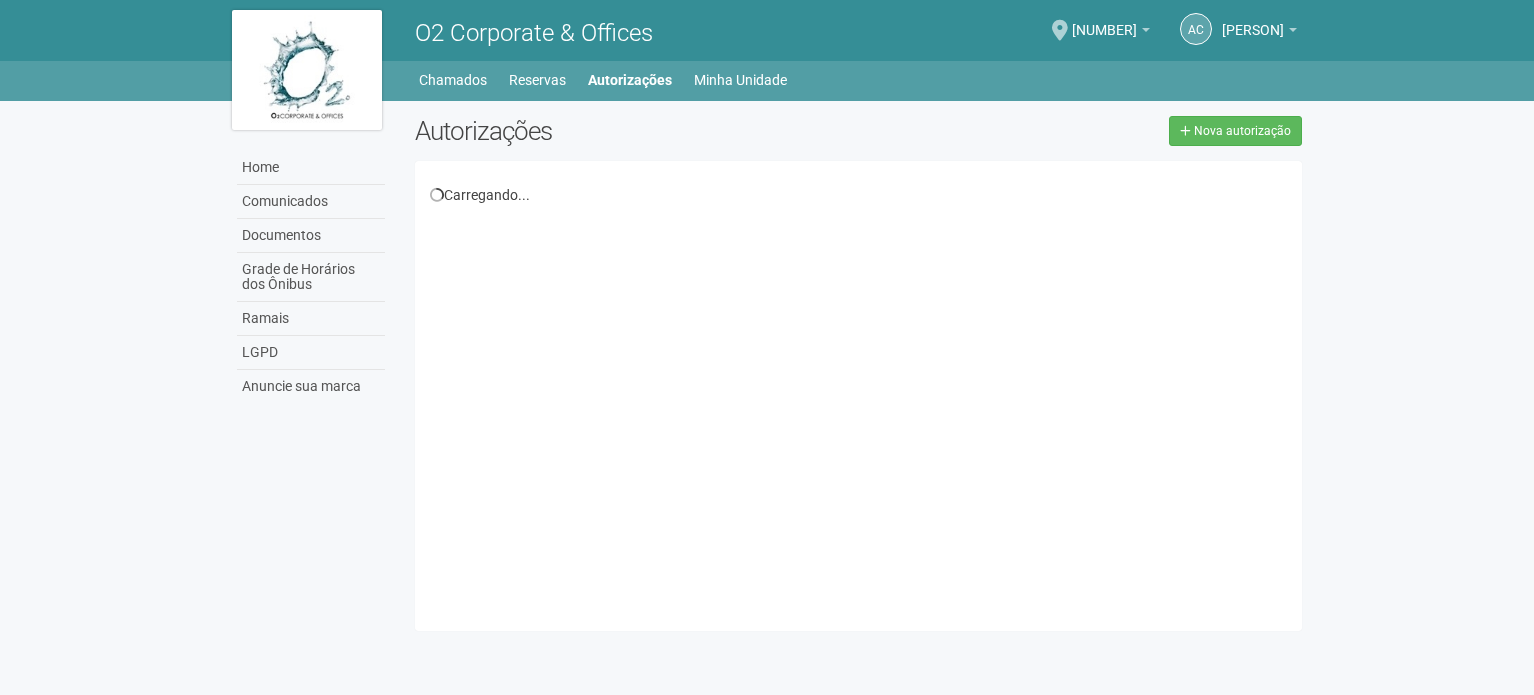 scroll, scrollTop: 0, scrollLeft: 0, axis: both 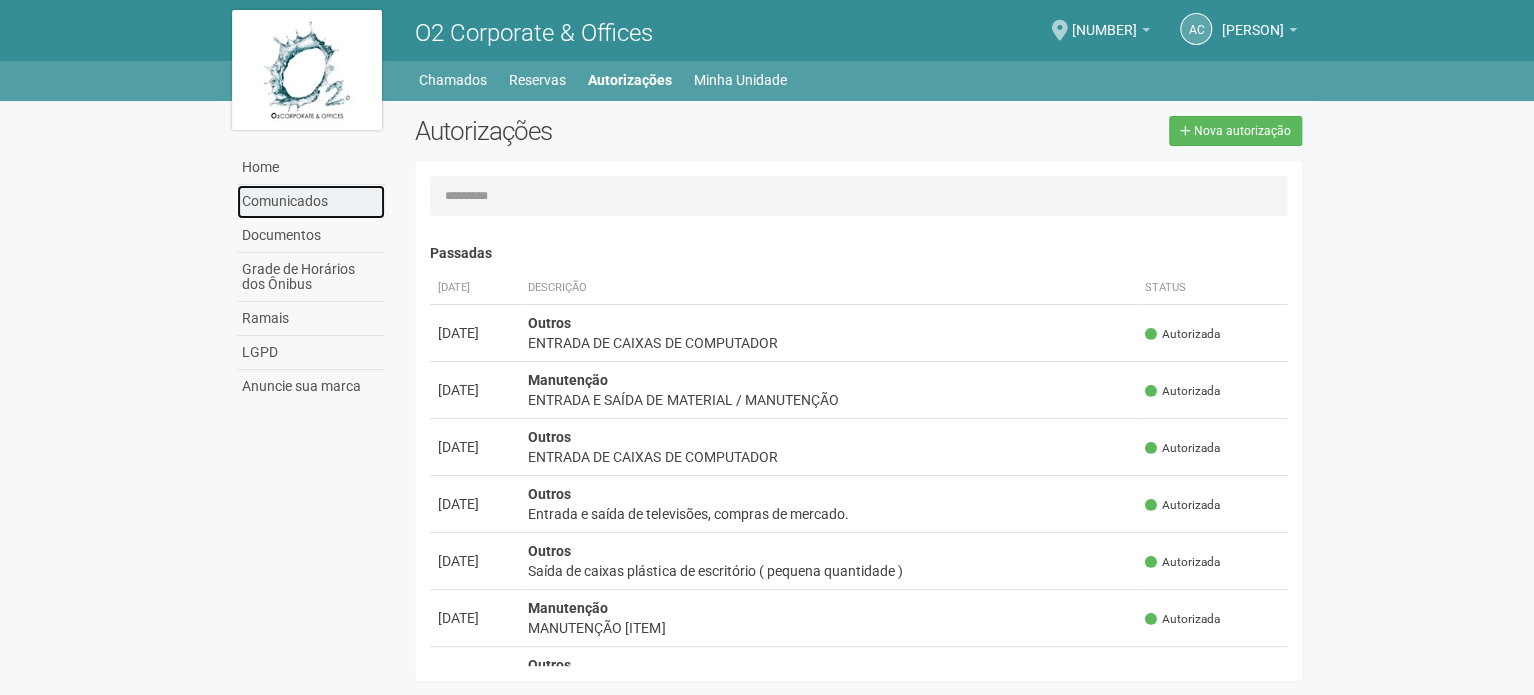 click on "Comunicados" at bounding box center (311, 202) 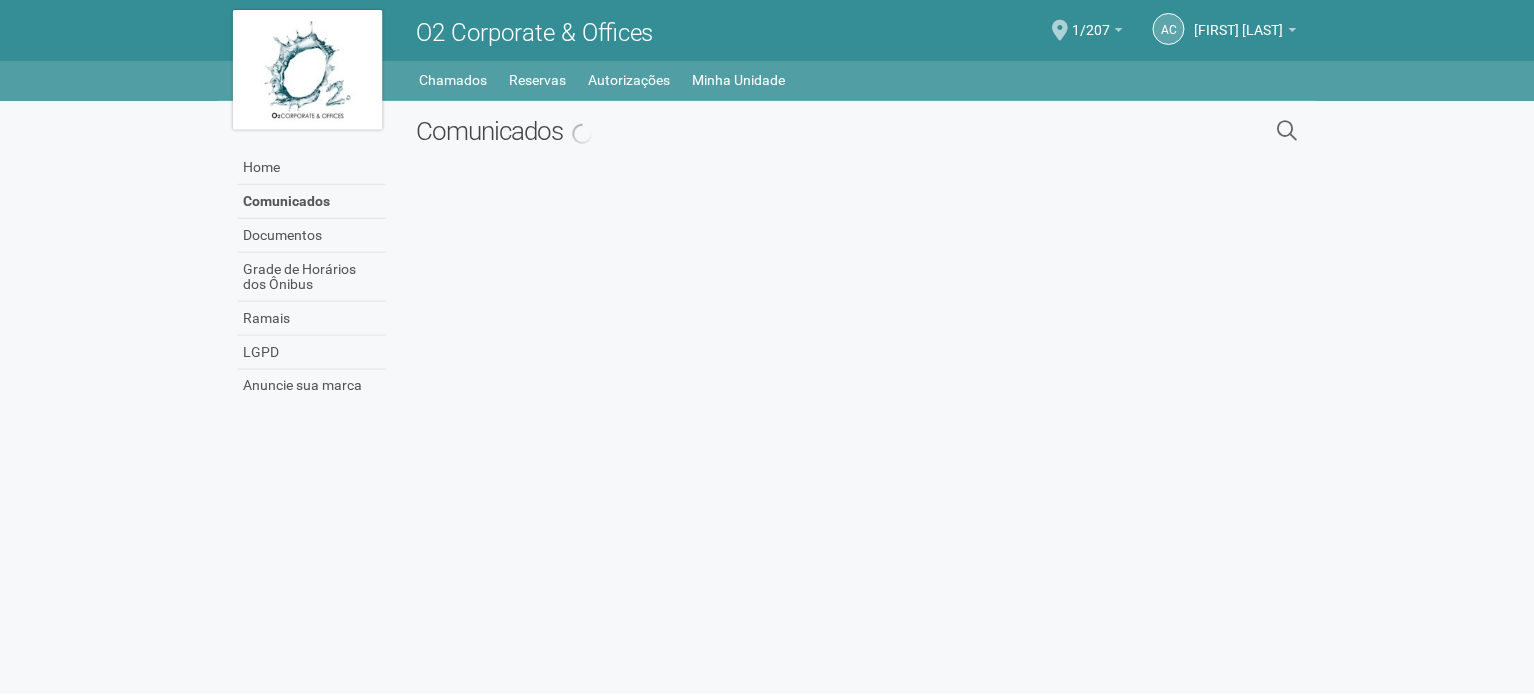 scroll, scrollTop: 0, scrollLeft: 0, axis: both 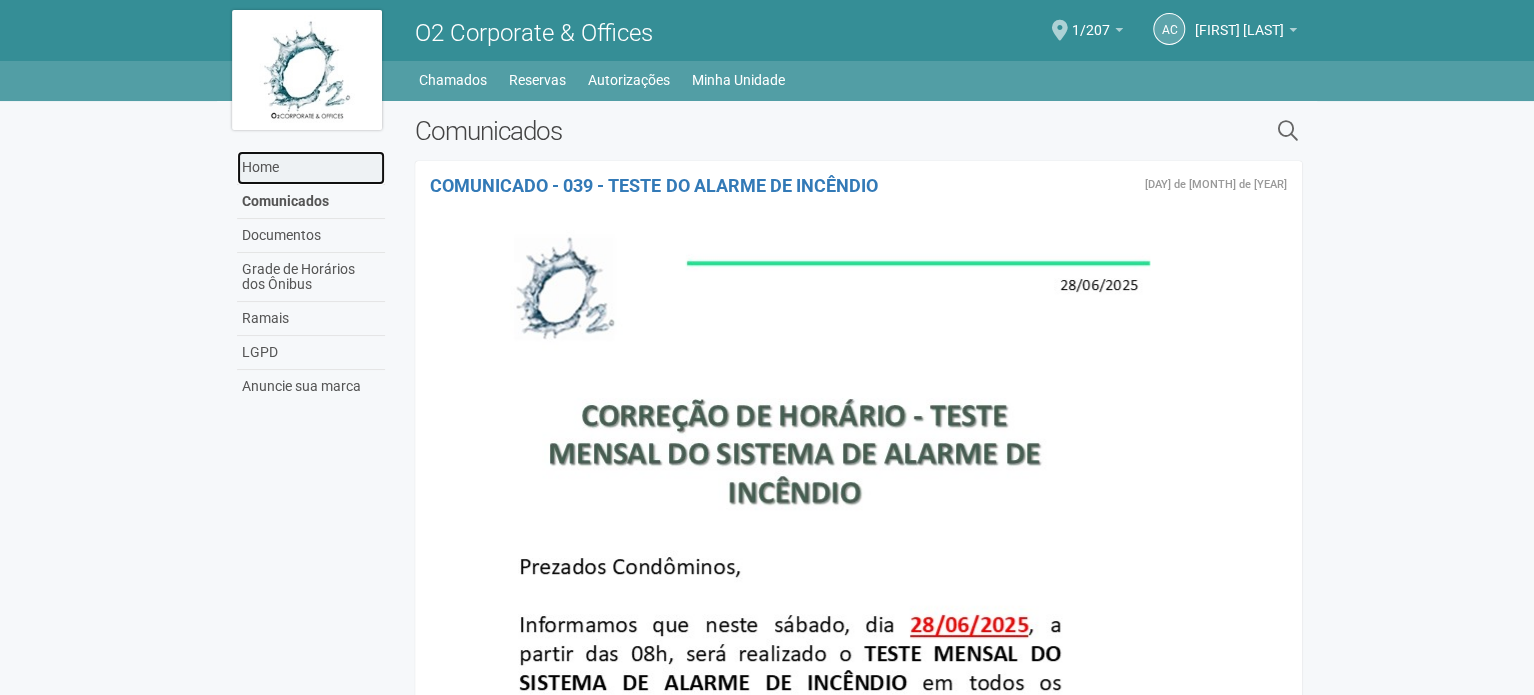 click on "Home" at bounding box center [311, 168] 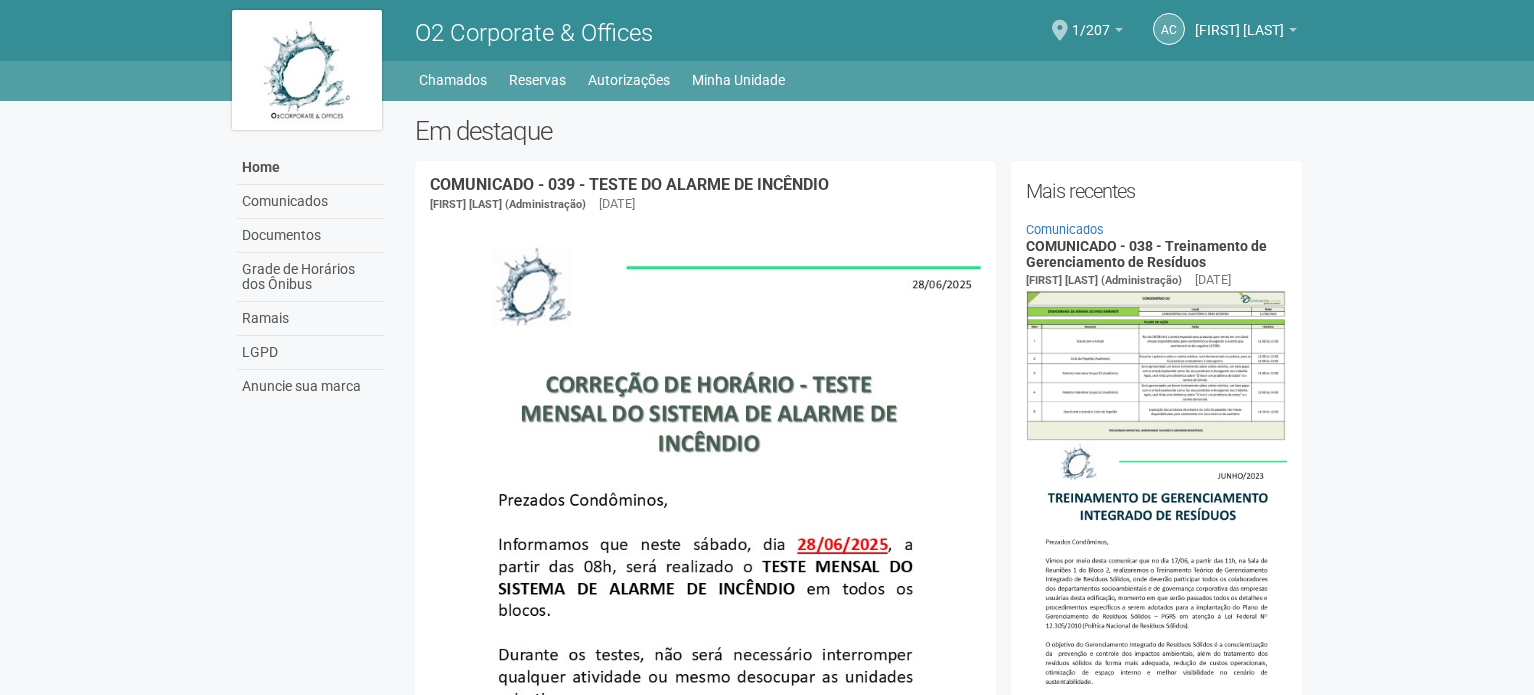 scroll, scrollTop: 0, scrollLeft: 0, axis: both 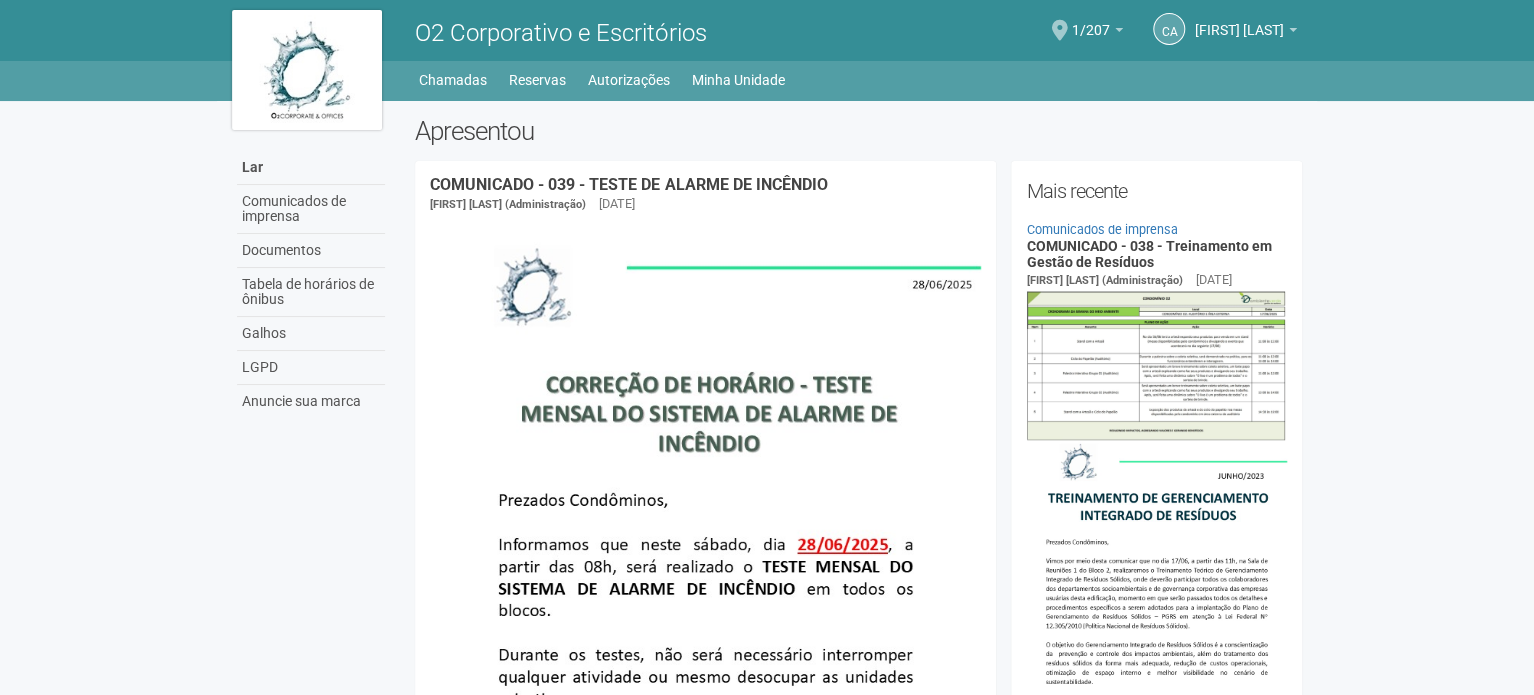 click at bounding box center (1060, 30) 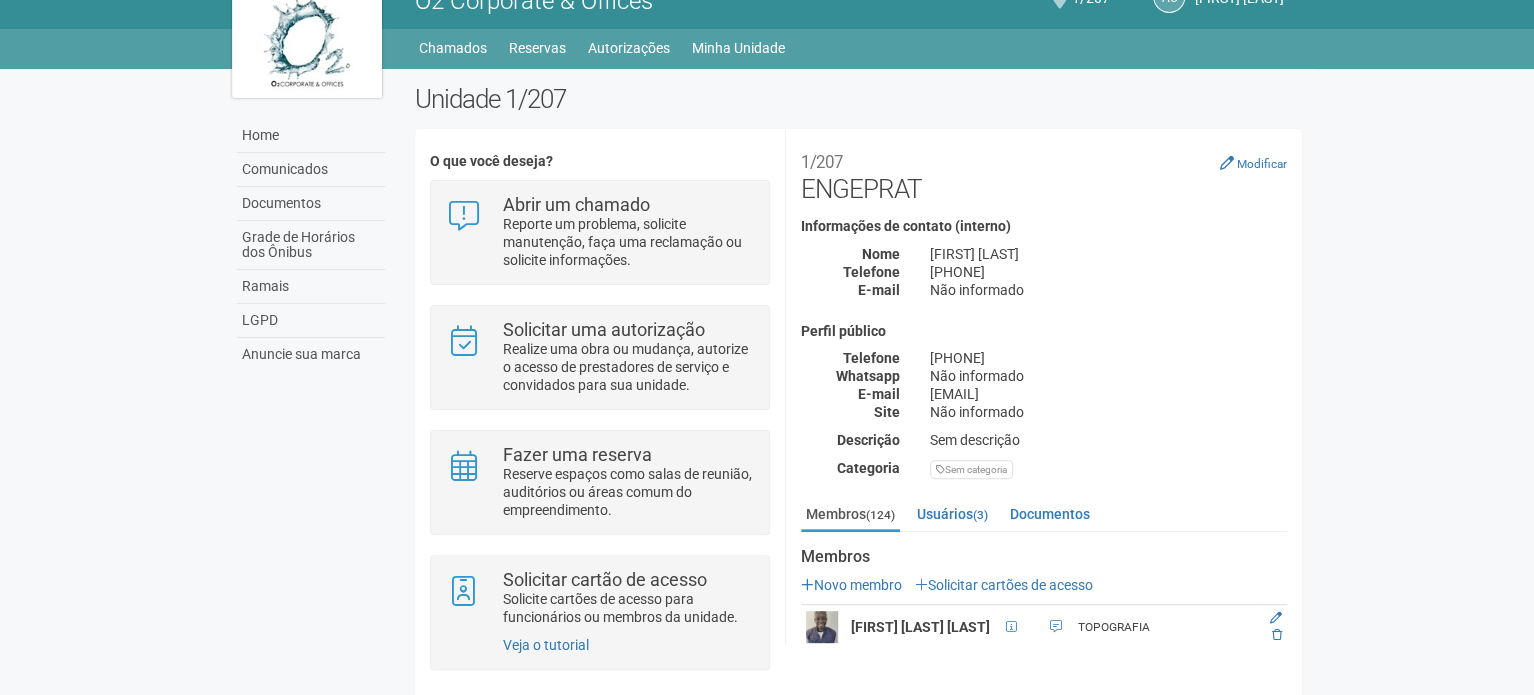 scroll, scrollTop: 49, scrollLeft: 0, axis: vertical 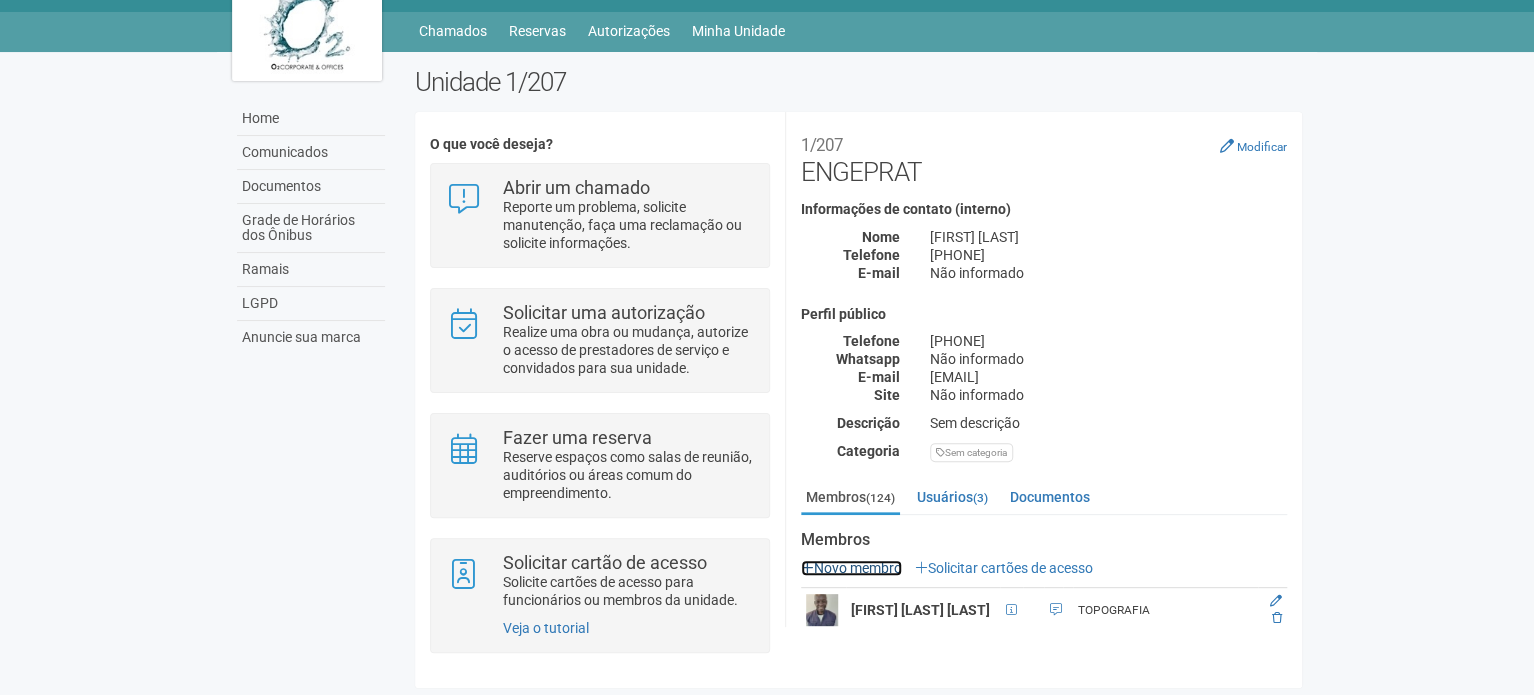 click on "Novo membro" at bounding box center [851, 568] 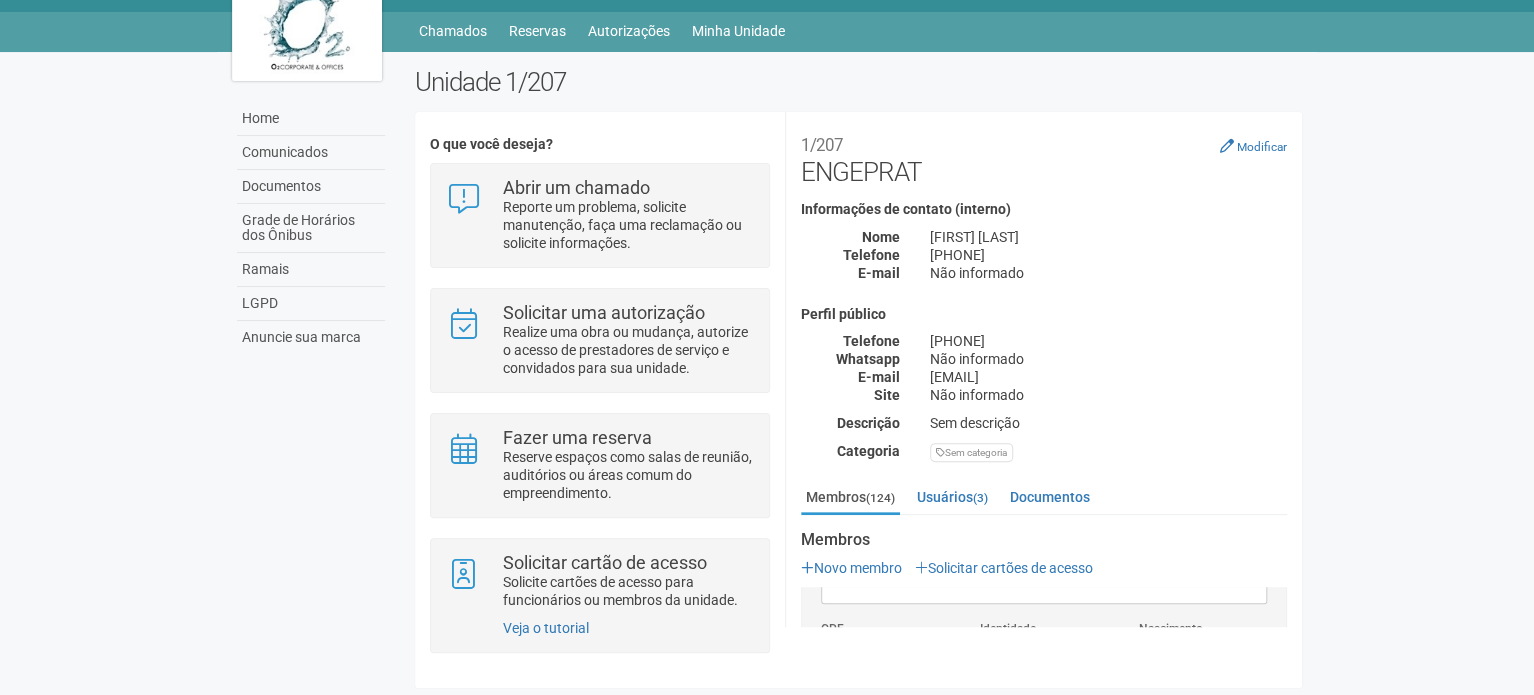 scroll, scrollTop: 0, scrollLeft: 0, axis: both 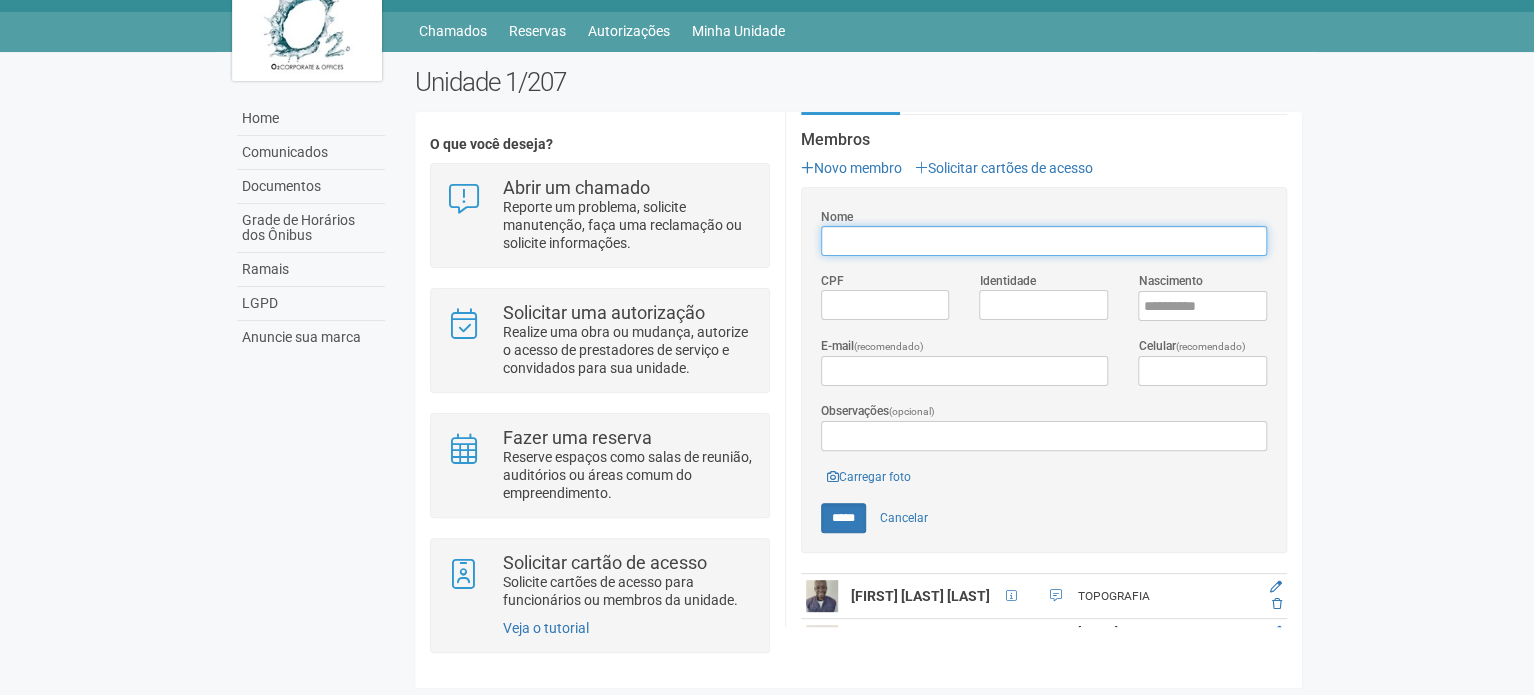 click on "Nome" at bounding box center [1044, 241] 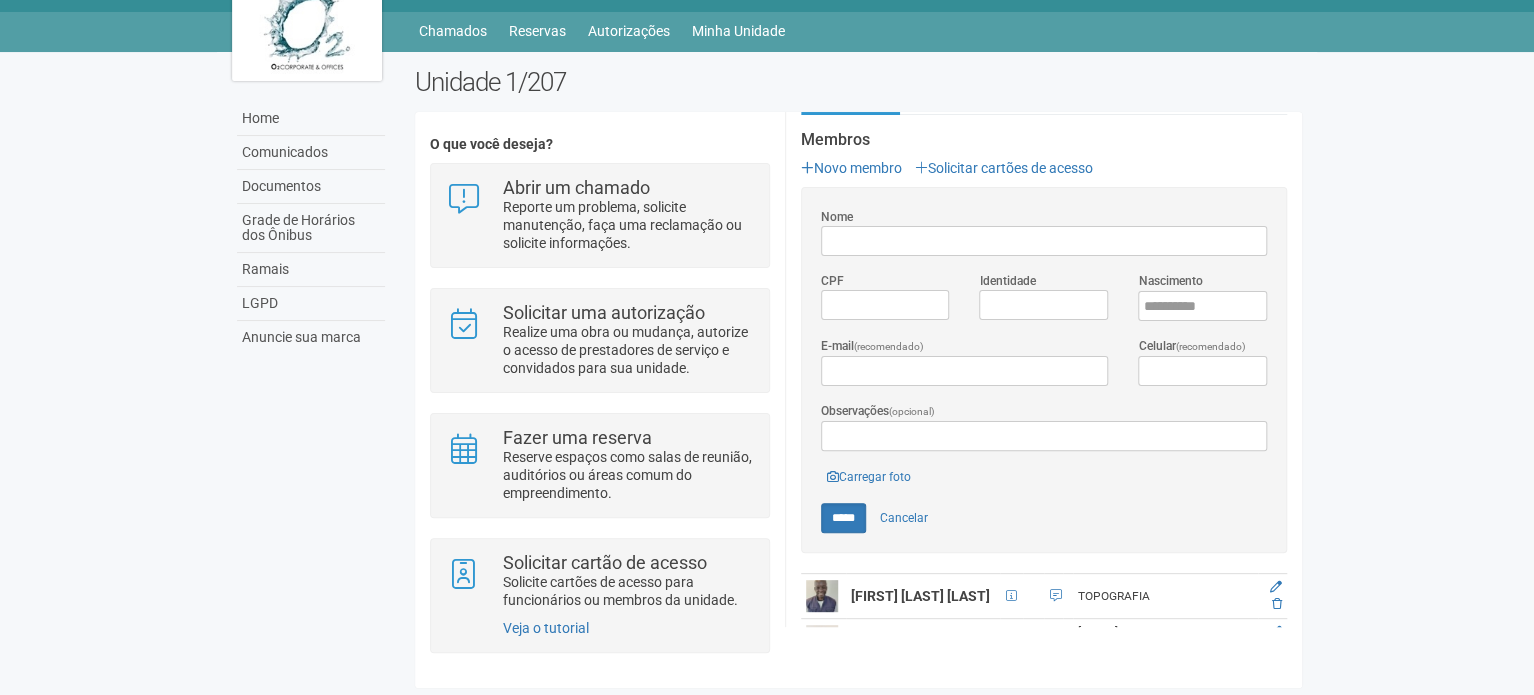 click on "Nome
CPF
Identidade
Nascimento
E-mail  (recomendado)
Celular  (recomendado)
Observações  (opcional)
Enviando...
Carregar foto
*****
Cancelar" at bounding box center (1044, 370) 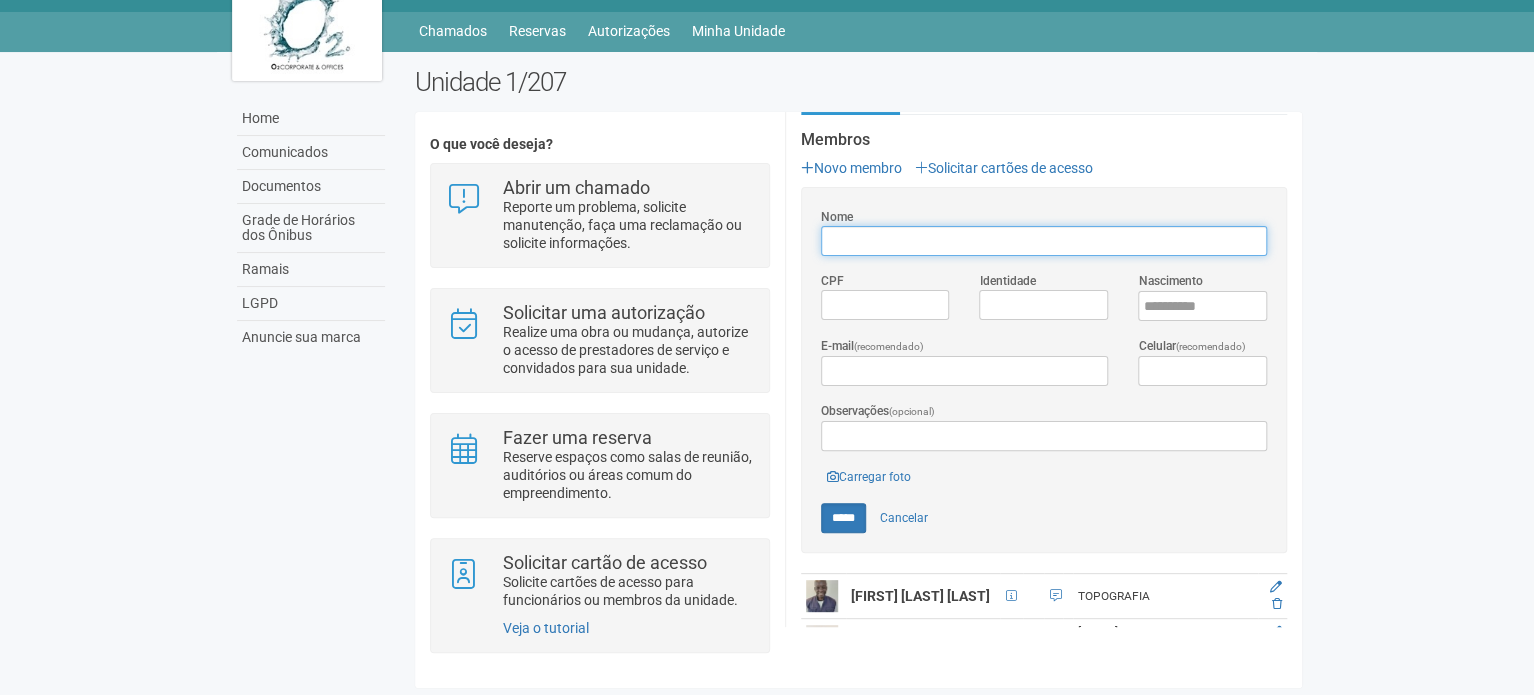 click on "Nome" at bounding box center [1044, 241] 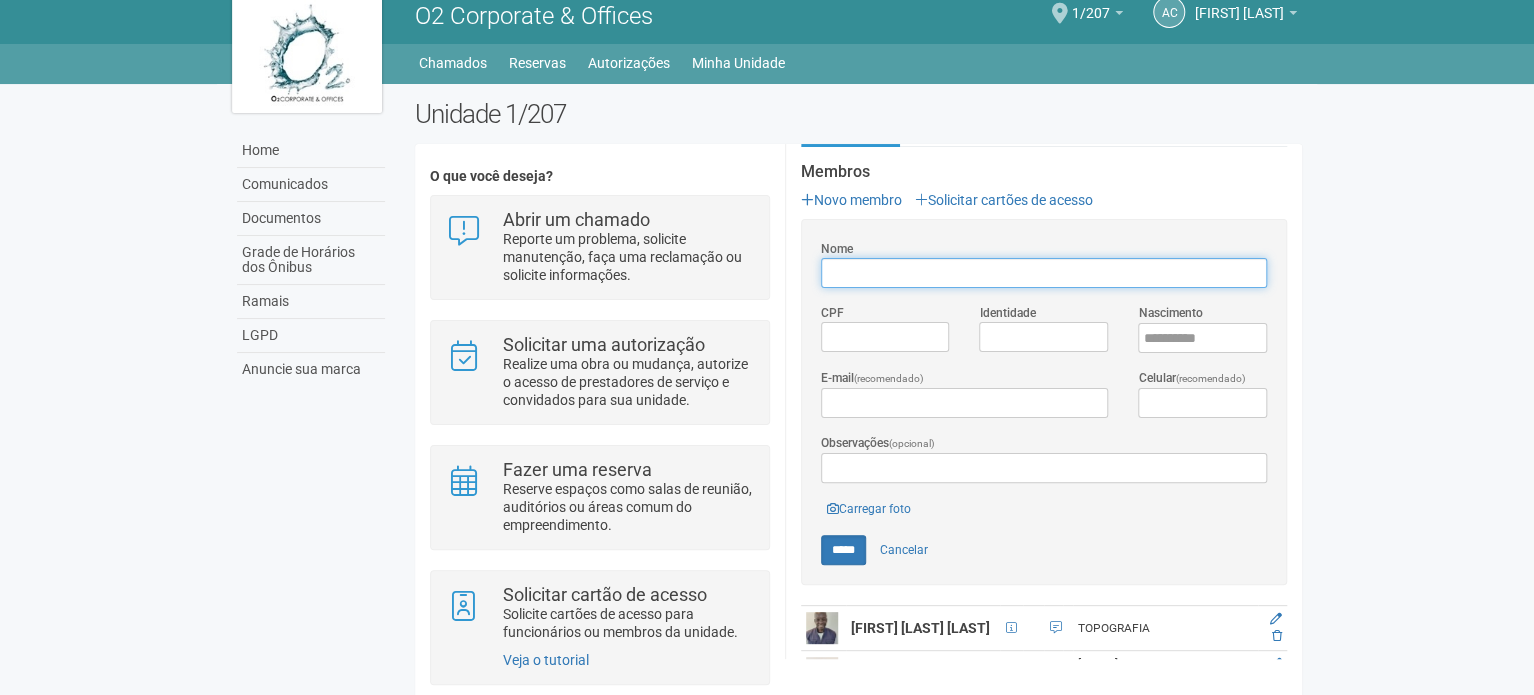 scroll, scrollTop: 0, scrollLeft: 0, axis: both 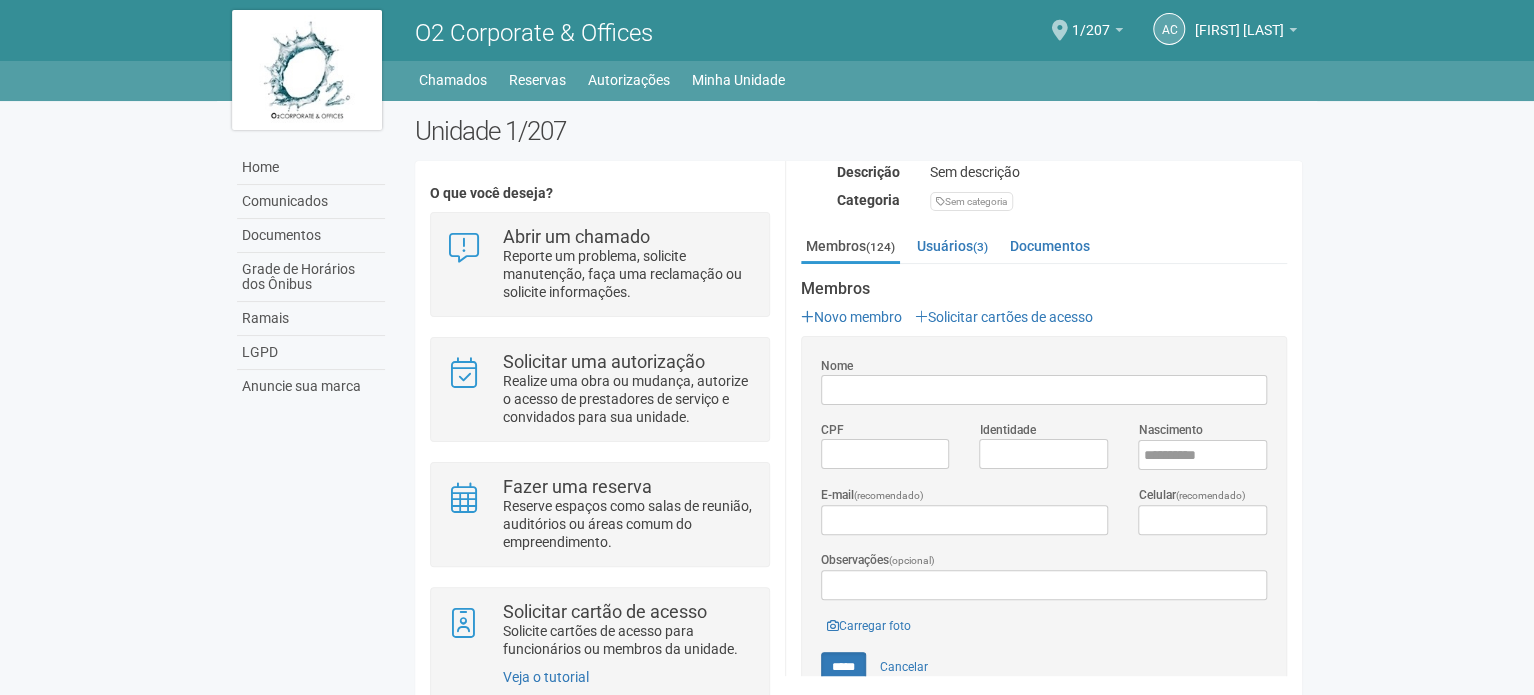 click on "Unidade 1/207" at bounding box center [858, 131] 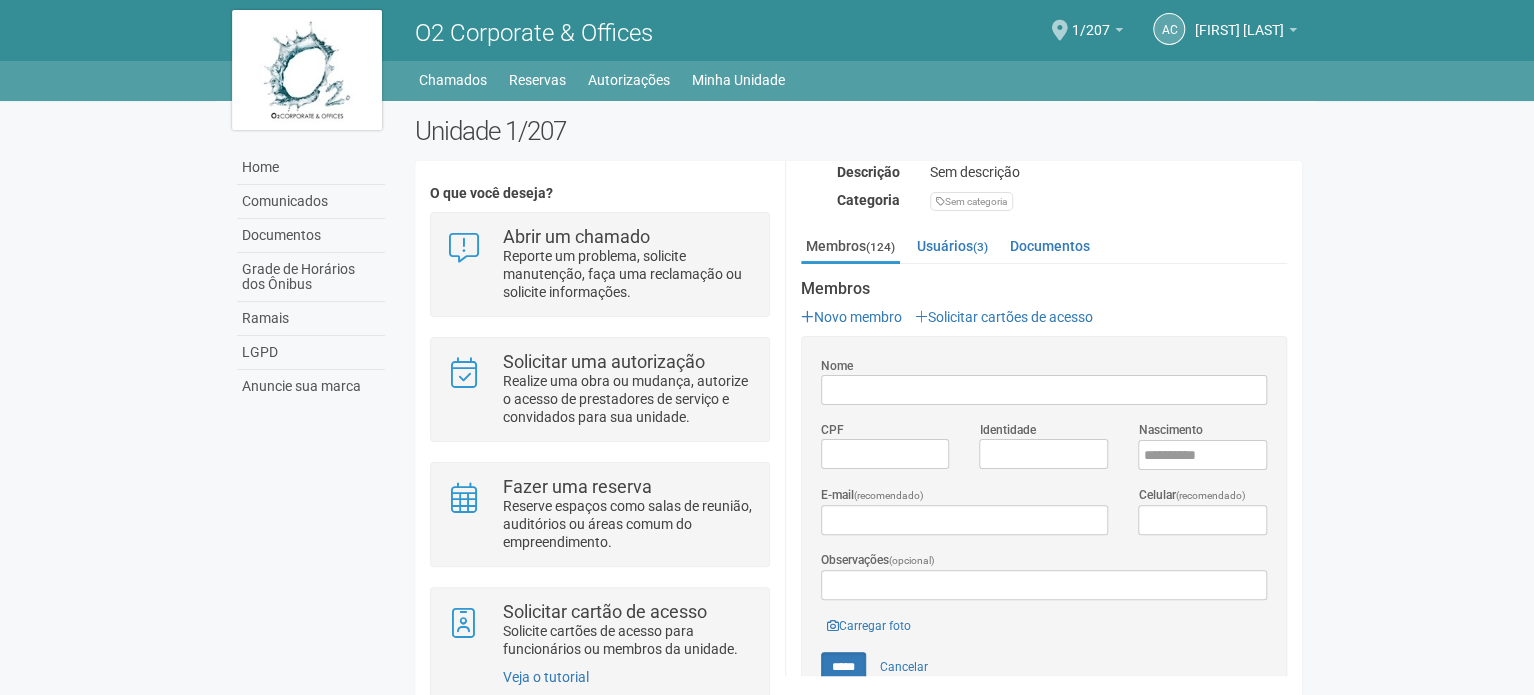 click on "Unidade 1/207" at bounding box center [858, 131] 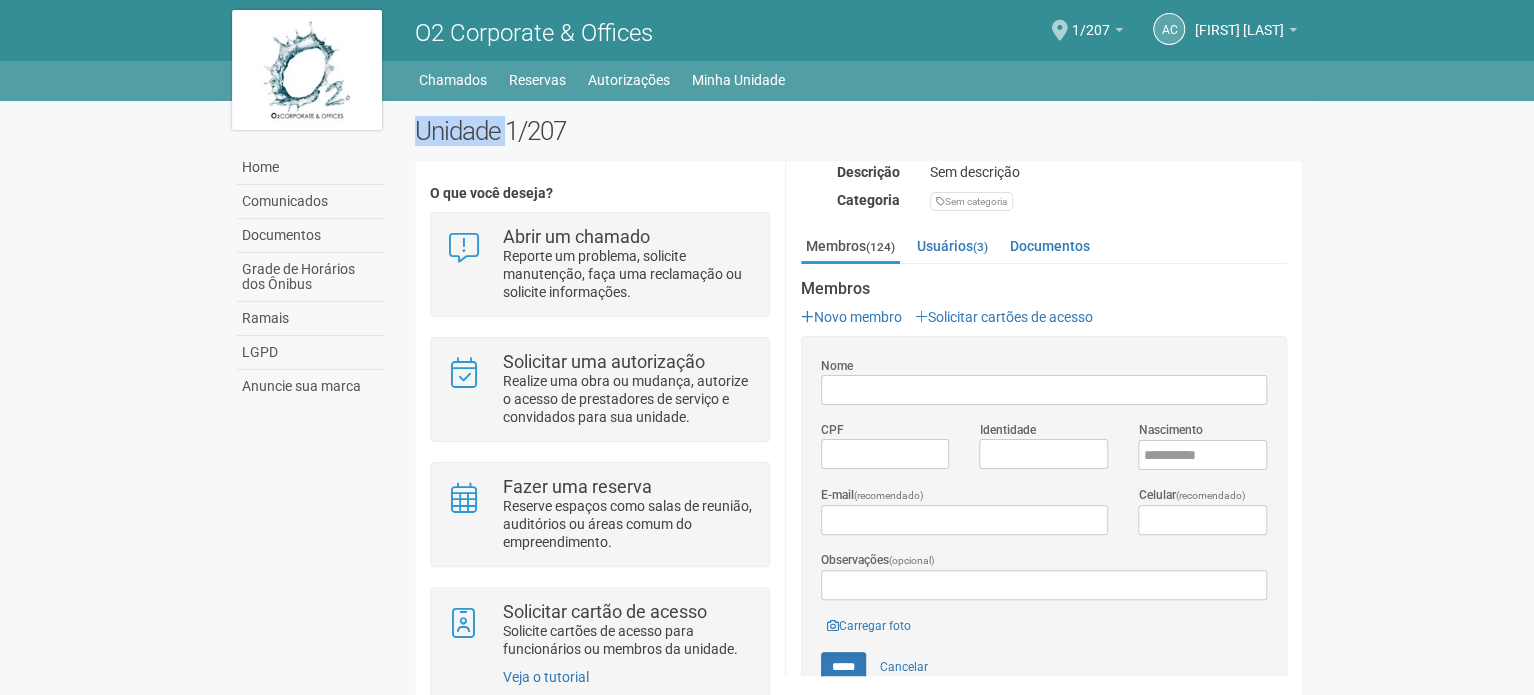 click on "[UNIT] [NUMBER]/[NUMBER]" at bounding box center [858, 131] 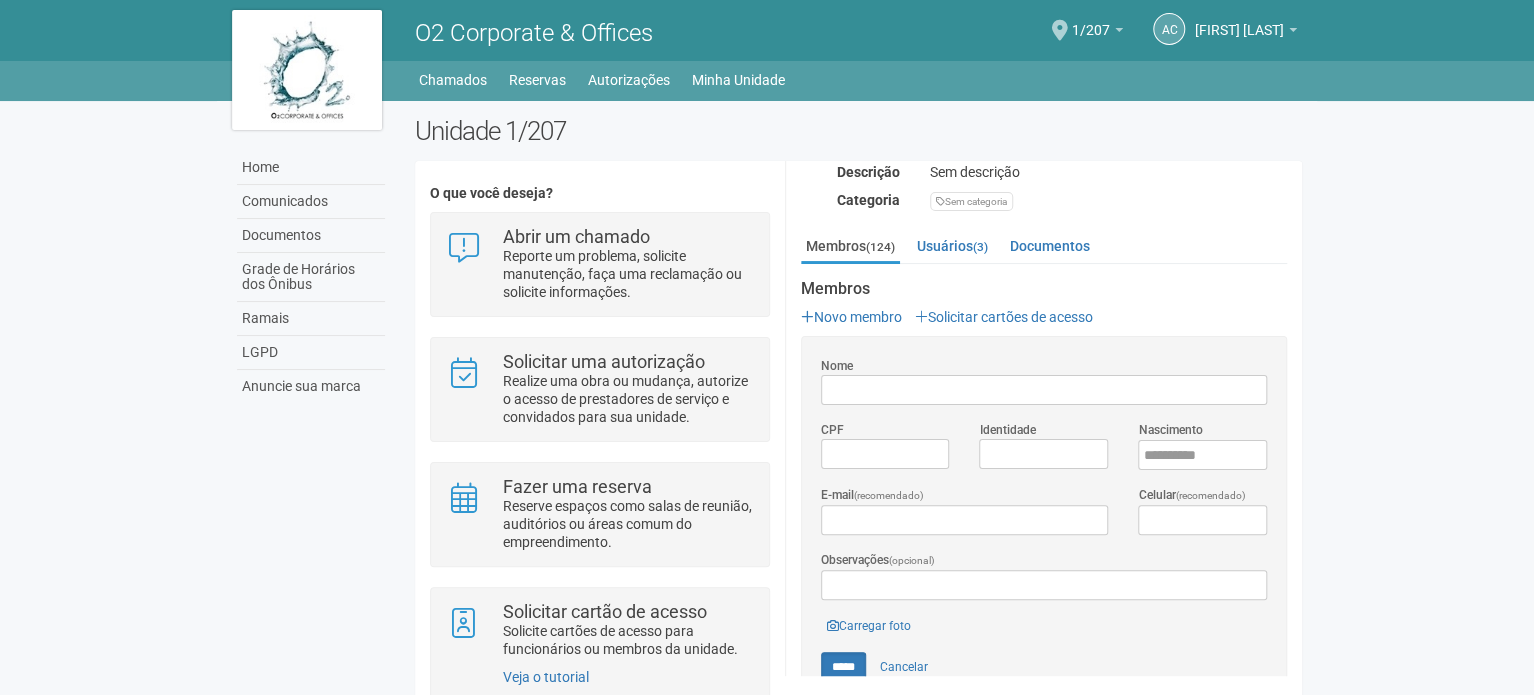 click on "[UNIT] [NUMBER]/[NUMBER]" at bounding box center (858, 131) 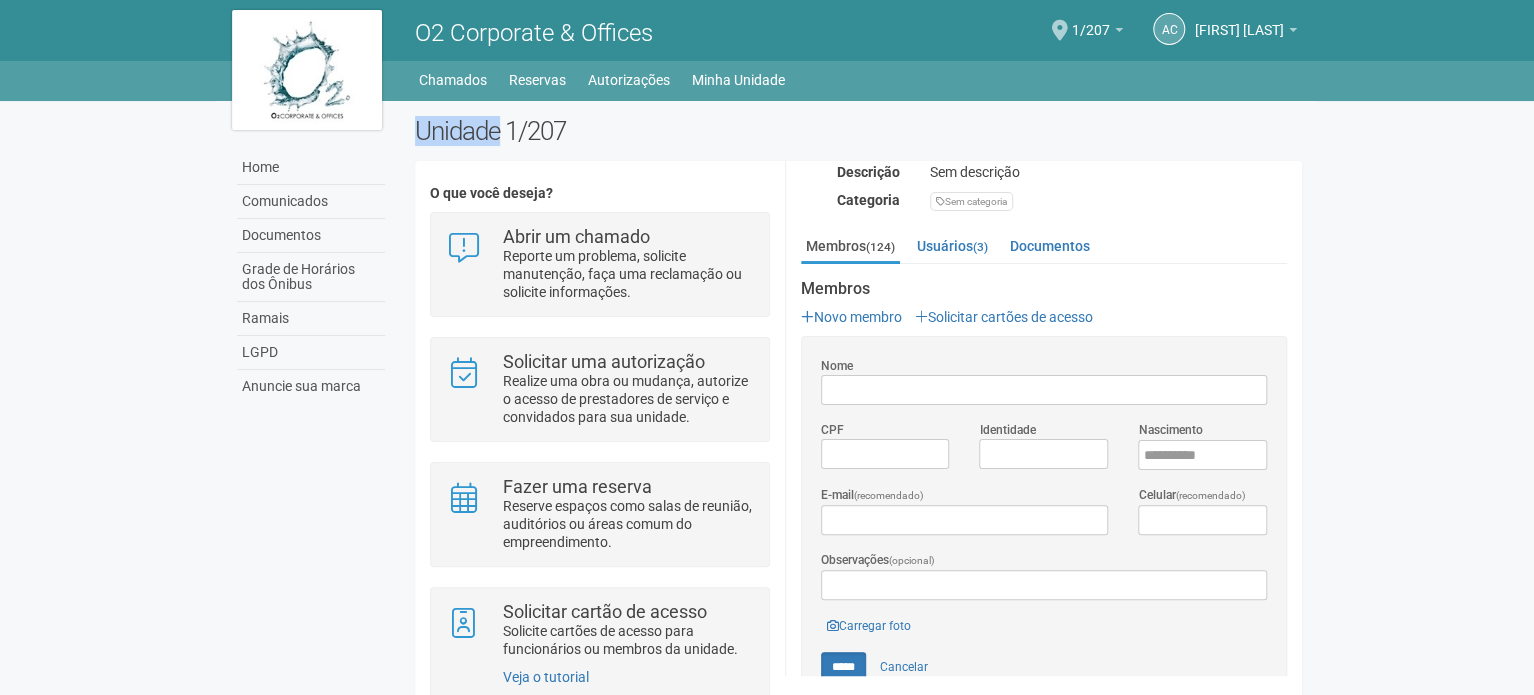 click on "[UNIT] [NUMBER]/[NUMBER]" at bounding box center [858, 131] 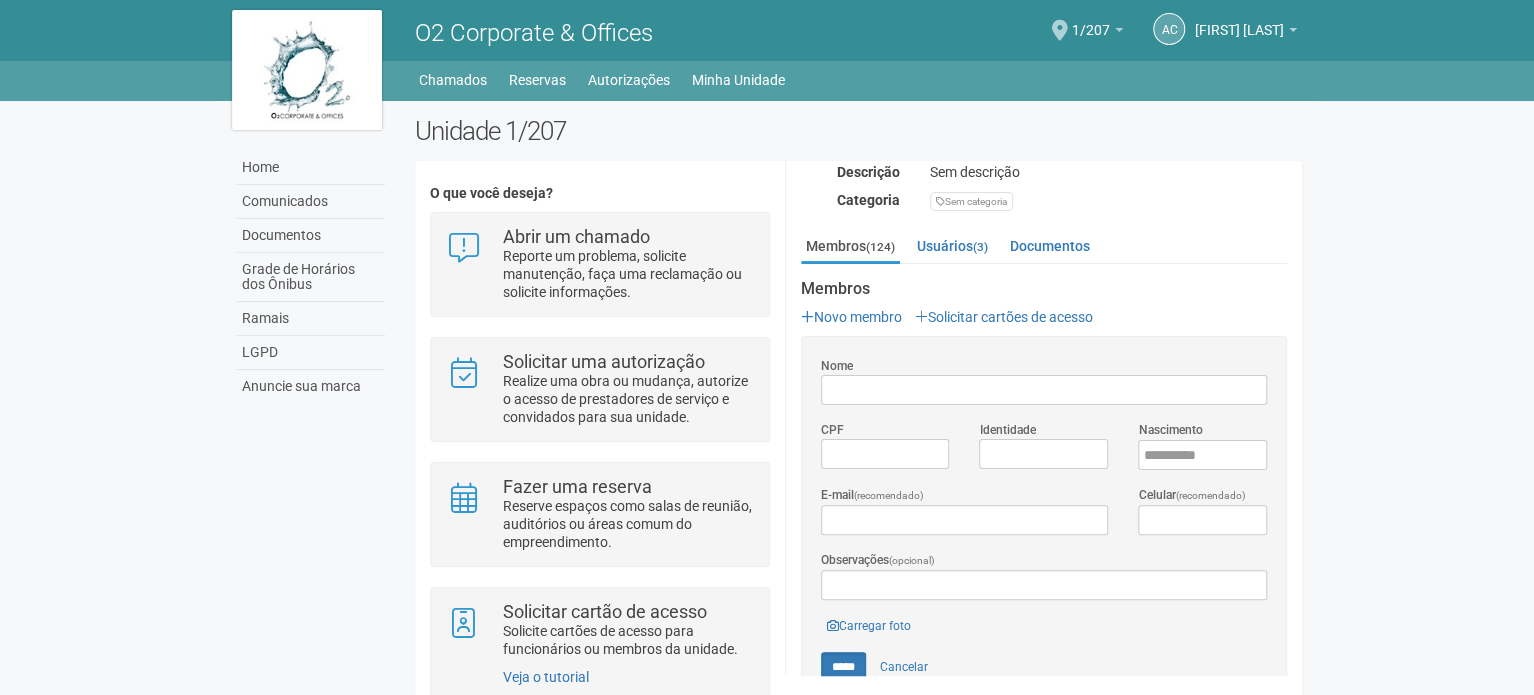 scroll, scrollTop: 400, scrollLeft: 0, axis: vertical 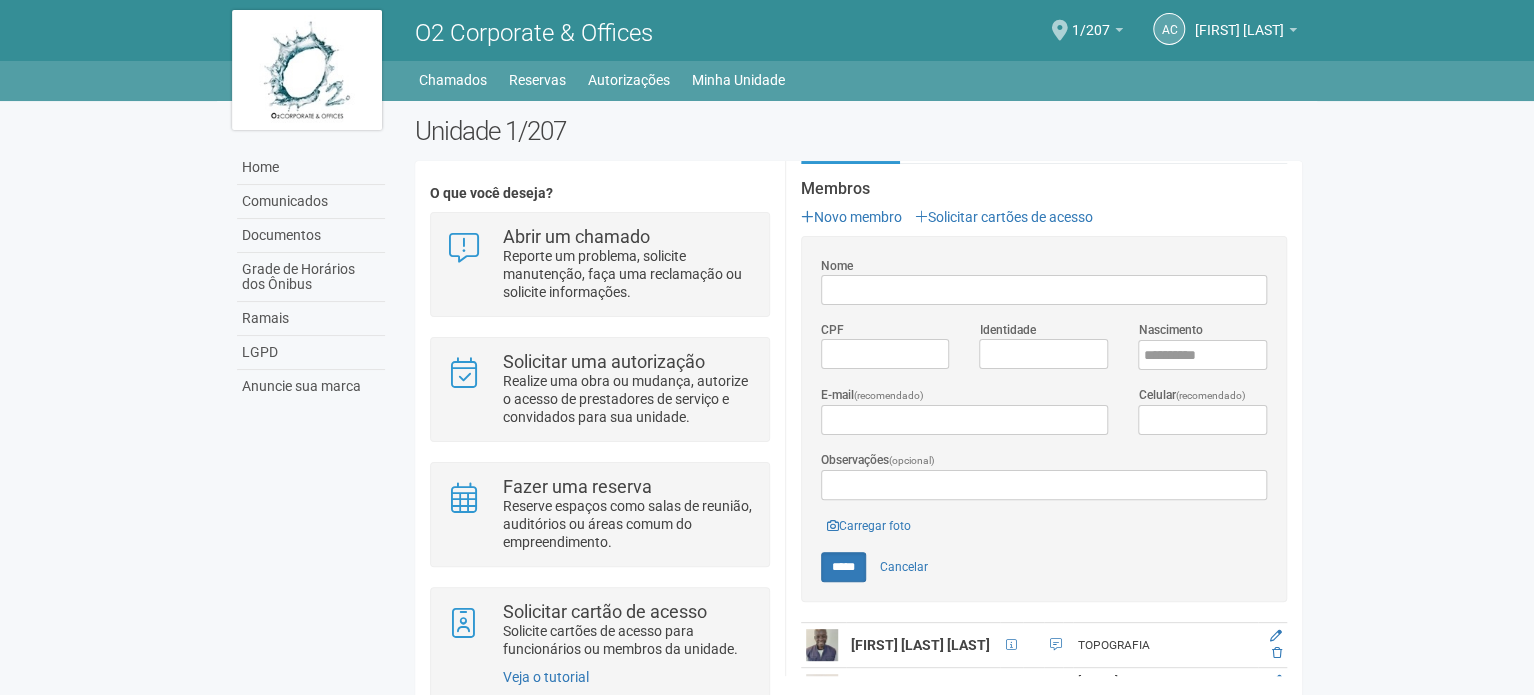 click on "Membros
Novo membro
Solicitar cartões de acesso
Nome
CPF
Identidade
Nascimento
E-mail  (recomendado)
Celular  (recomendado)
Observações  (opcional)
Enviando...
Carregar foto
*****
Cancelar
ALAN DE AVILA CALIXTO
TOPOGRAFIA" at bounding box center (1044, 3283) 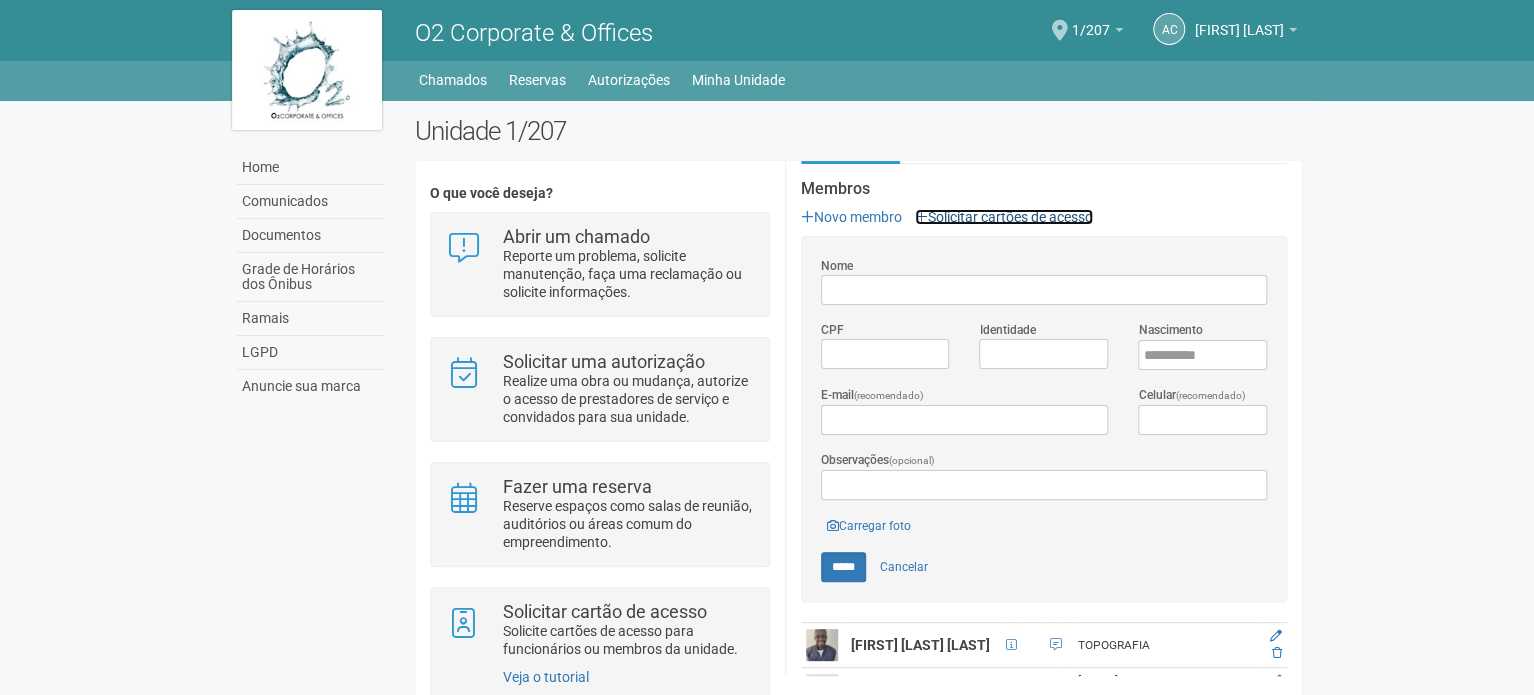 click on "Solicitar cartões de acesso" at bounding box center [1004, 217] 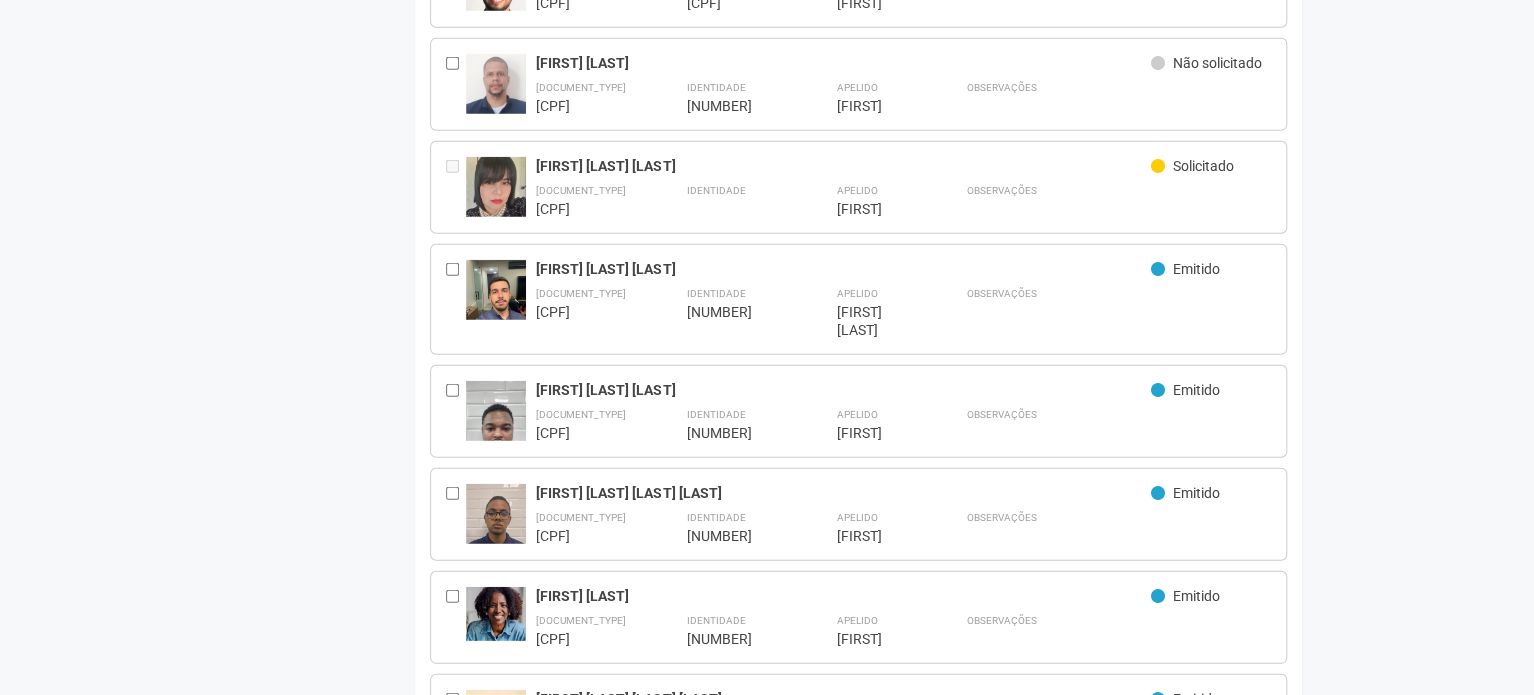 scroll, scrollTop: 2600, scrollLeft: 0, axis: vertical 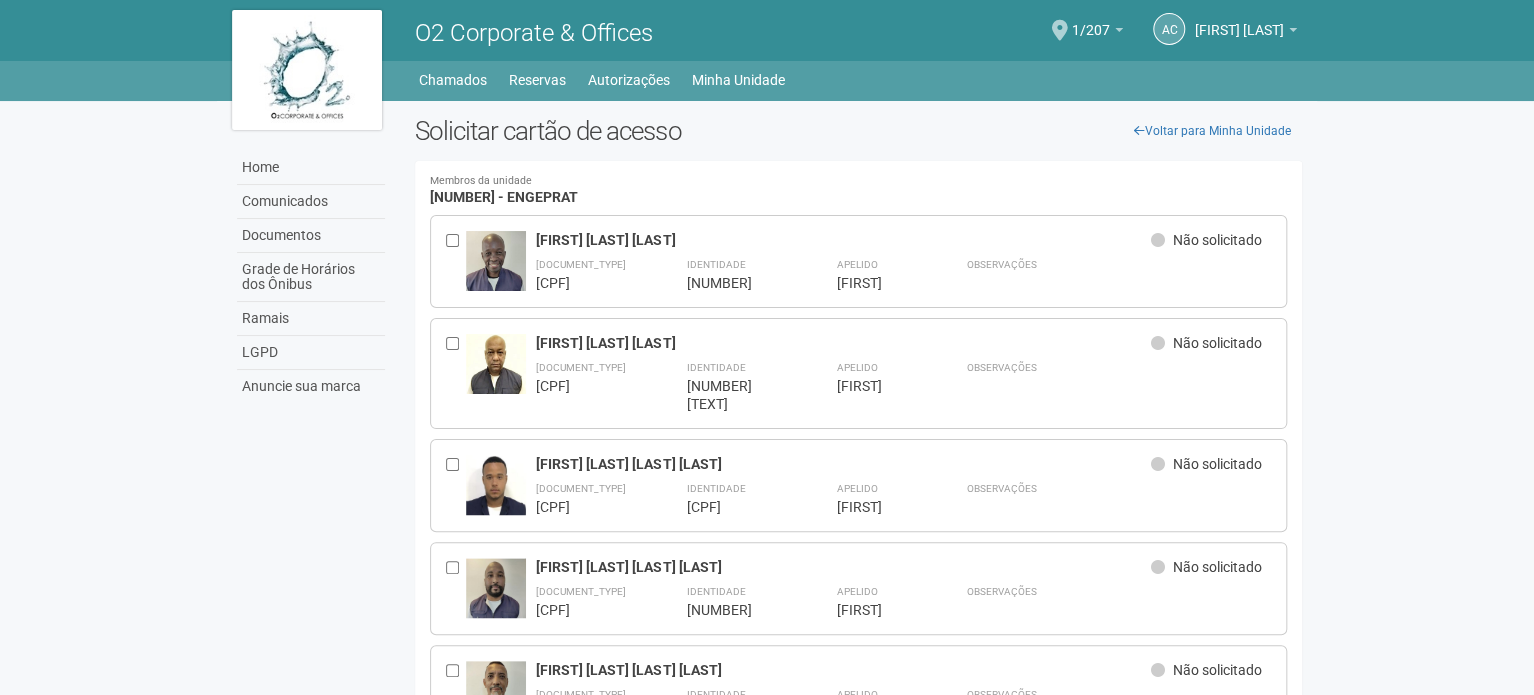 drag, startPoint x: 267, startPoint y: 263, endPoint x: 176, endPoint y: -90, distance: 364.5408 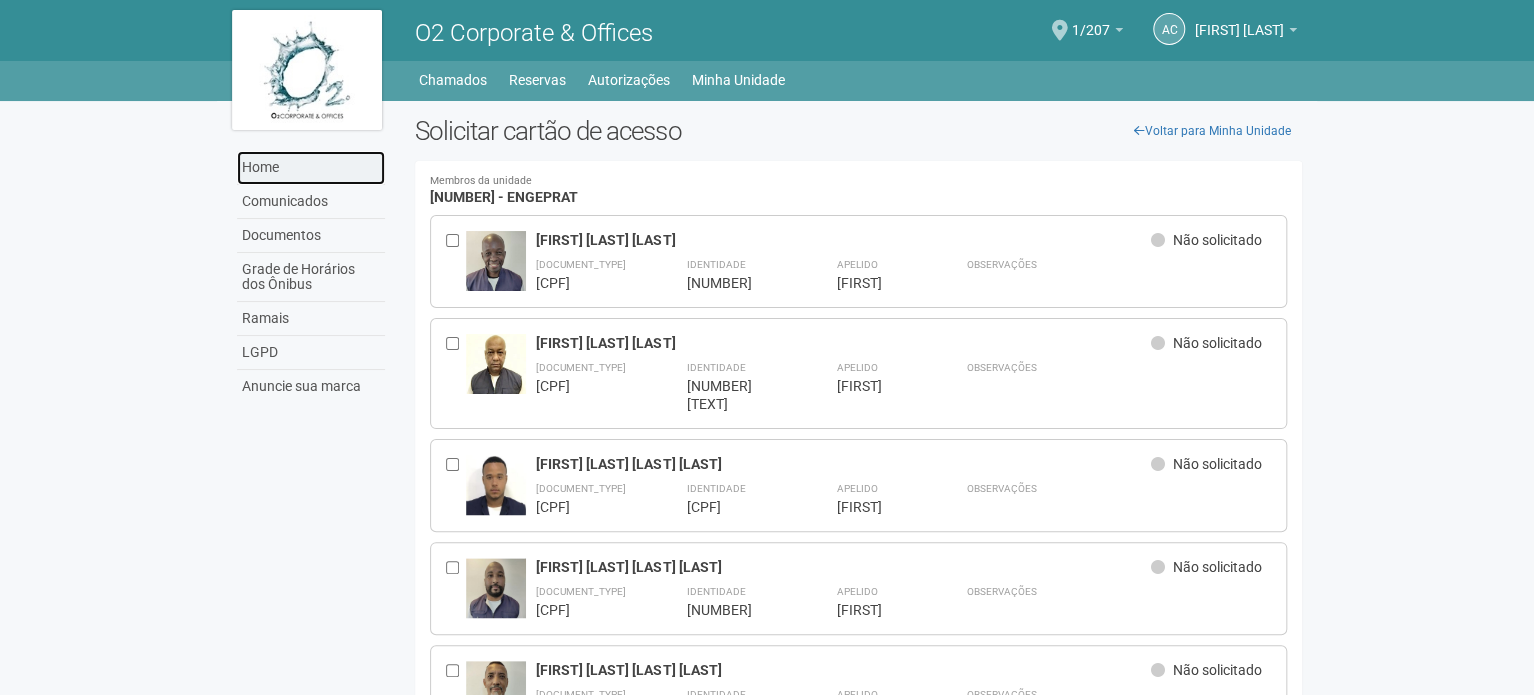 click on "Home" at bounding box center (311, 168) 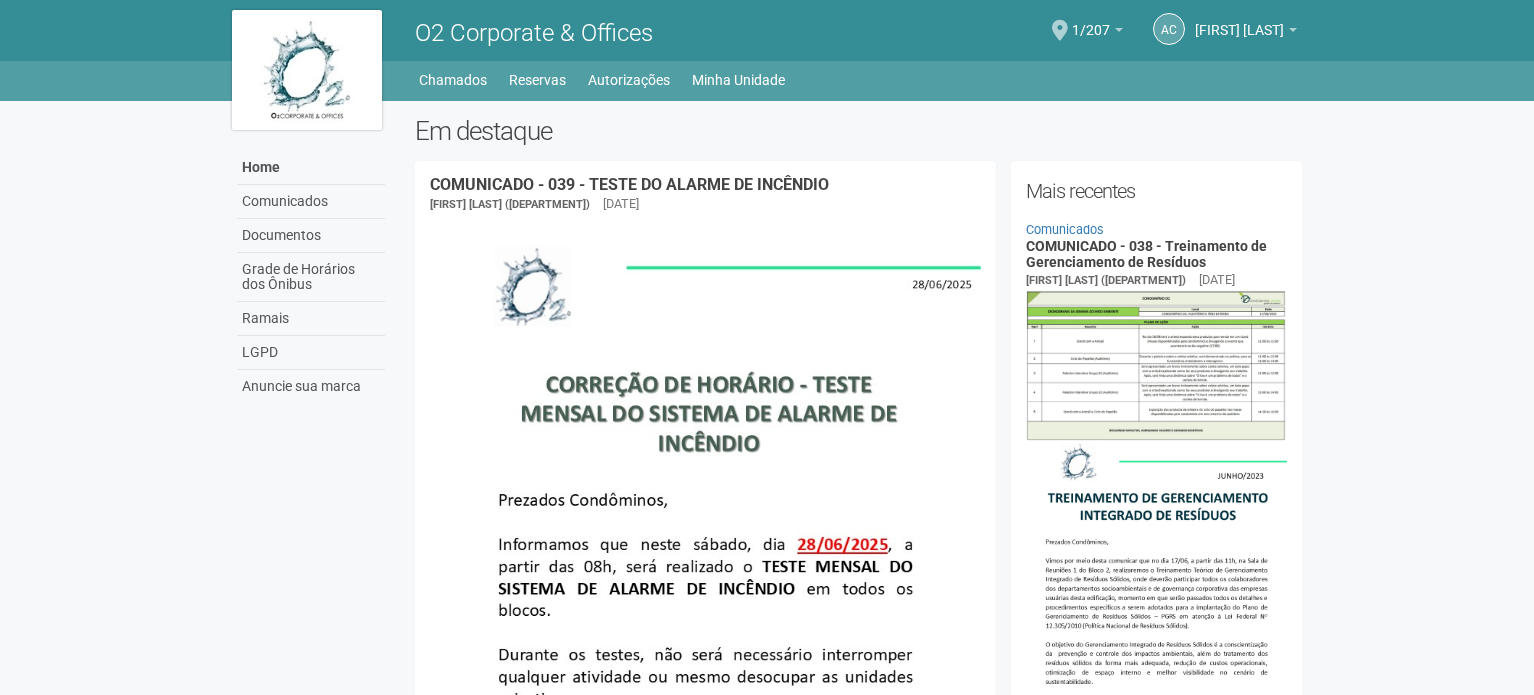 scroll, scrollTop: 0, scrollLeft: 0, axis: both 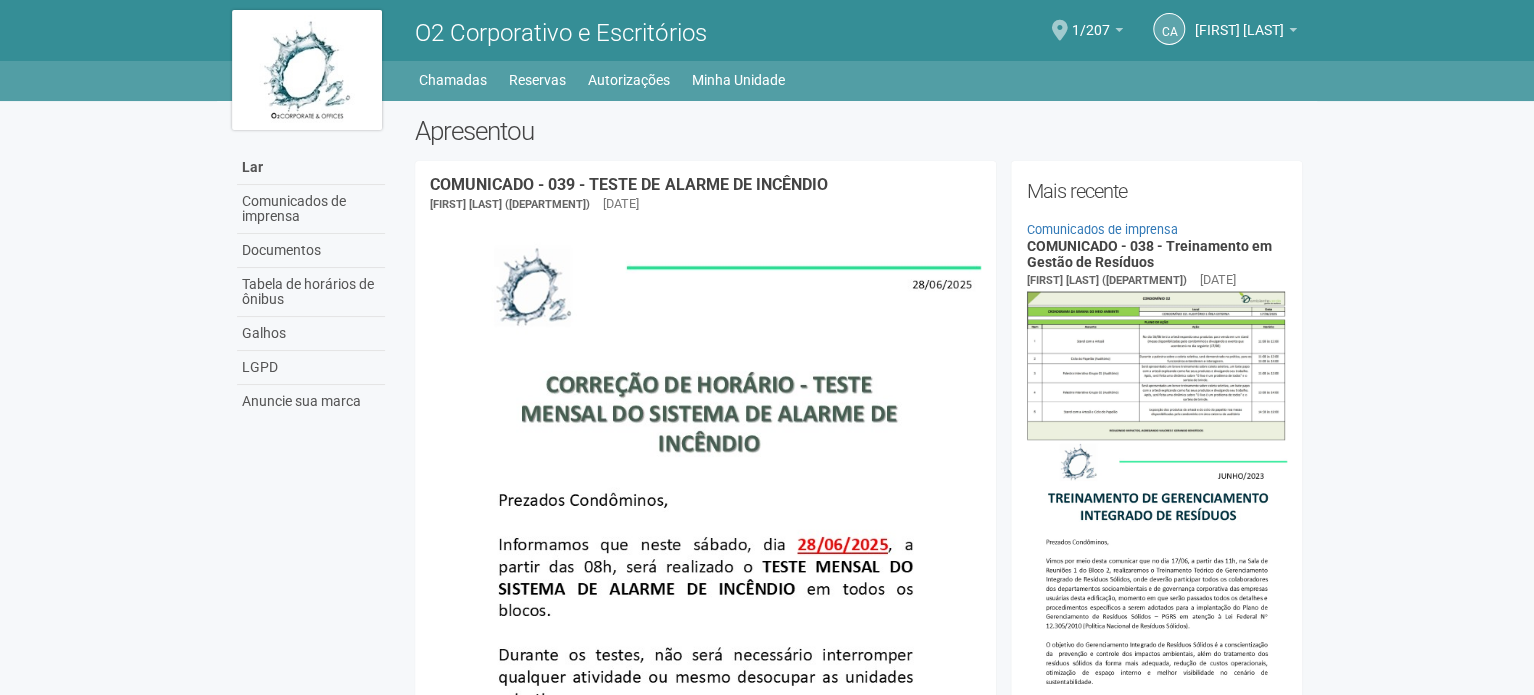 click at bounding box center [1060, 30] 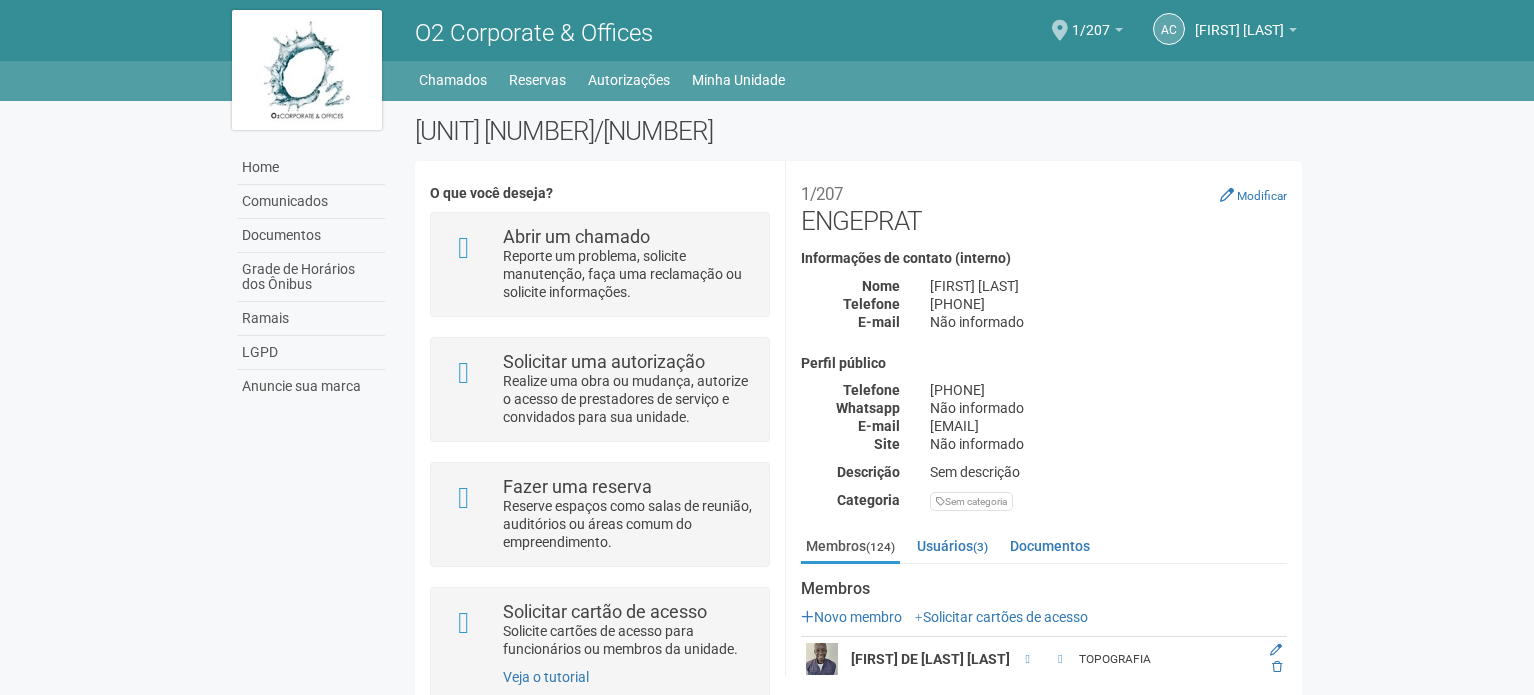 scroll, scrollTop: 0, scrollLeft: 0, axis: both 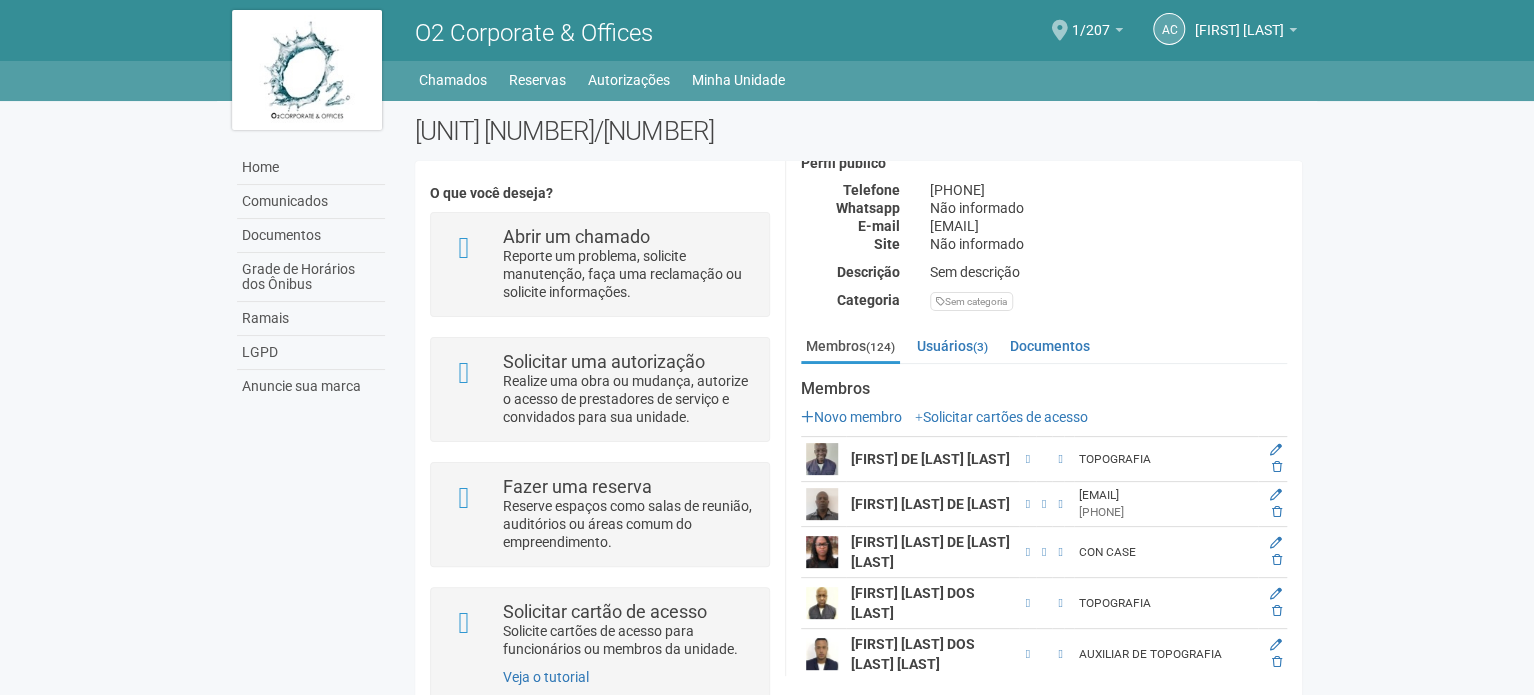 click at bounding box center (1060, 30) 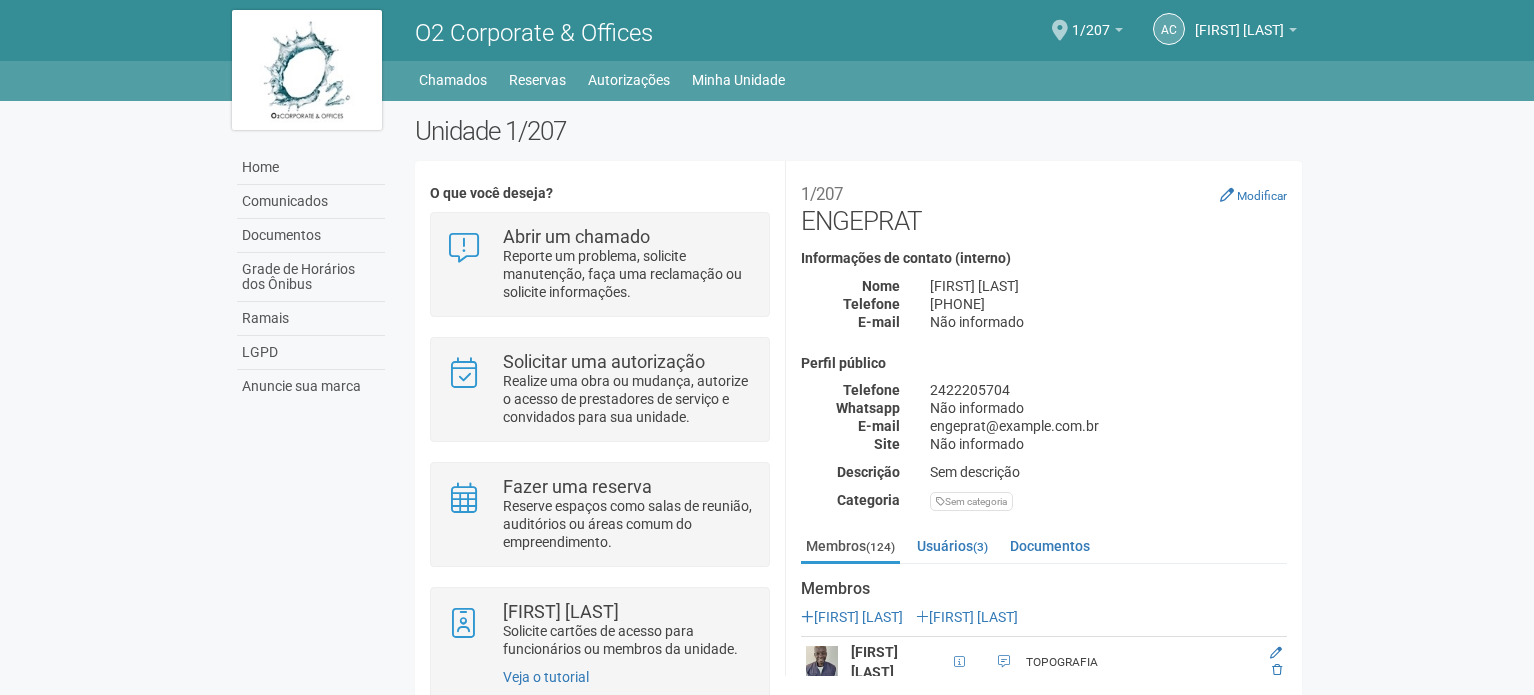 scroll, scrollTop: 0, scrollLeft: 0, axis: both 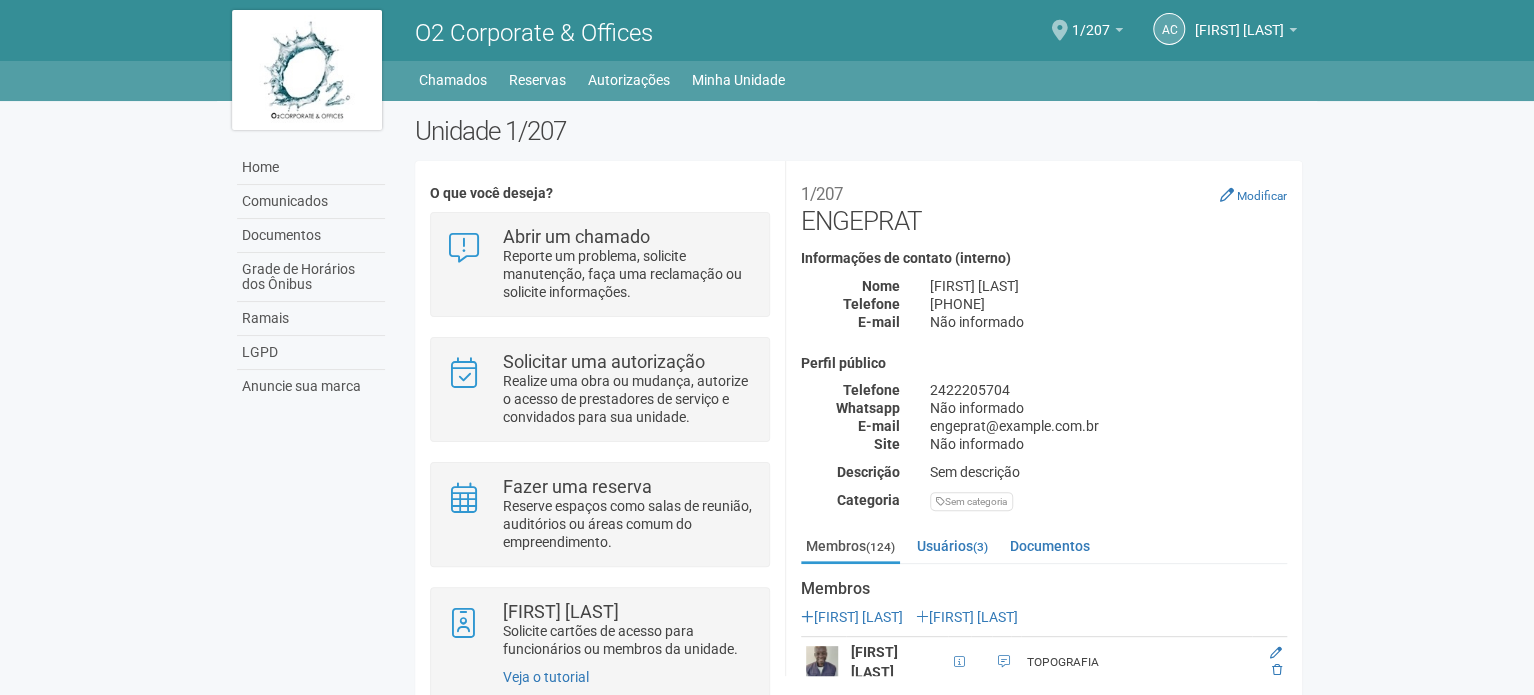 click at bounding box center (1060, 30) 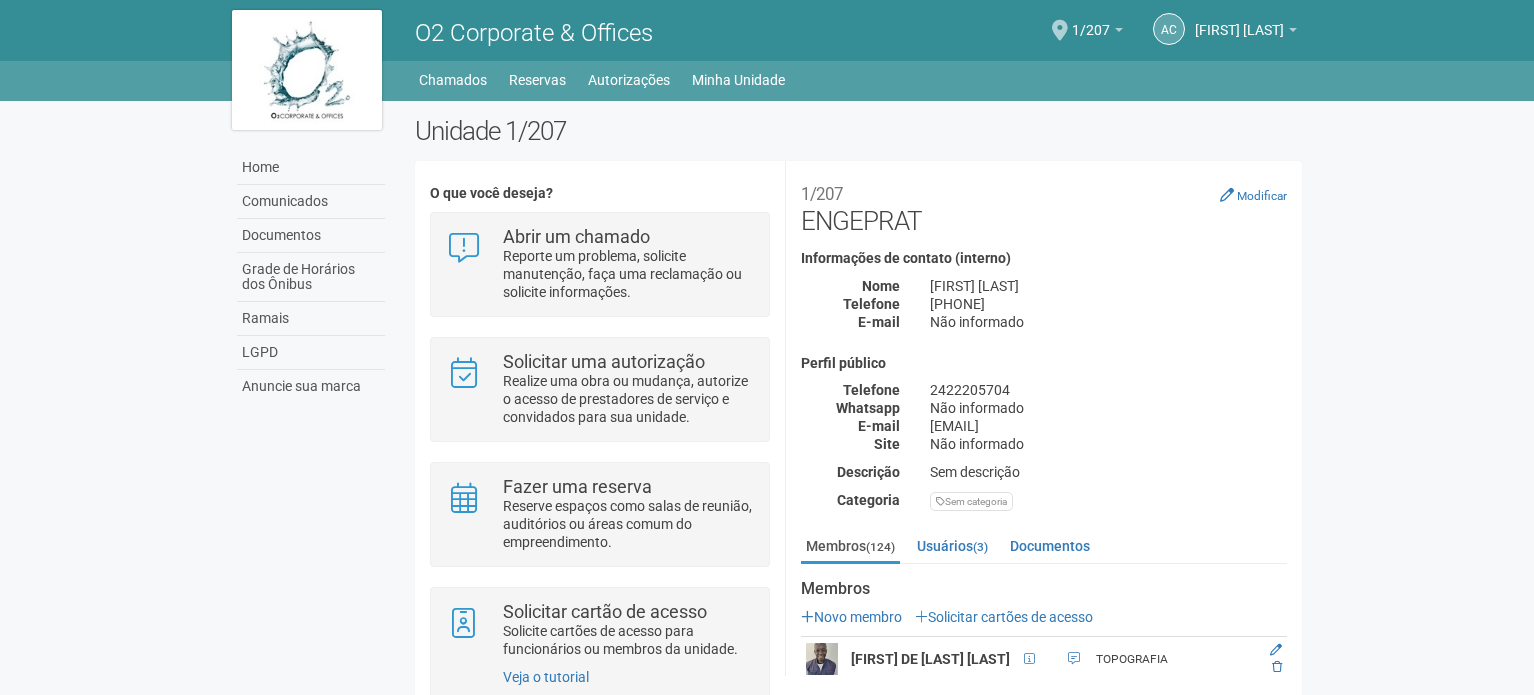 scroll, scrollTop: 0, scrollLeft: 0, axis: both 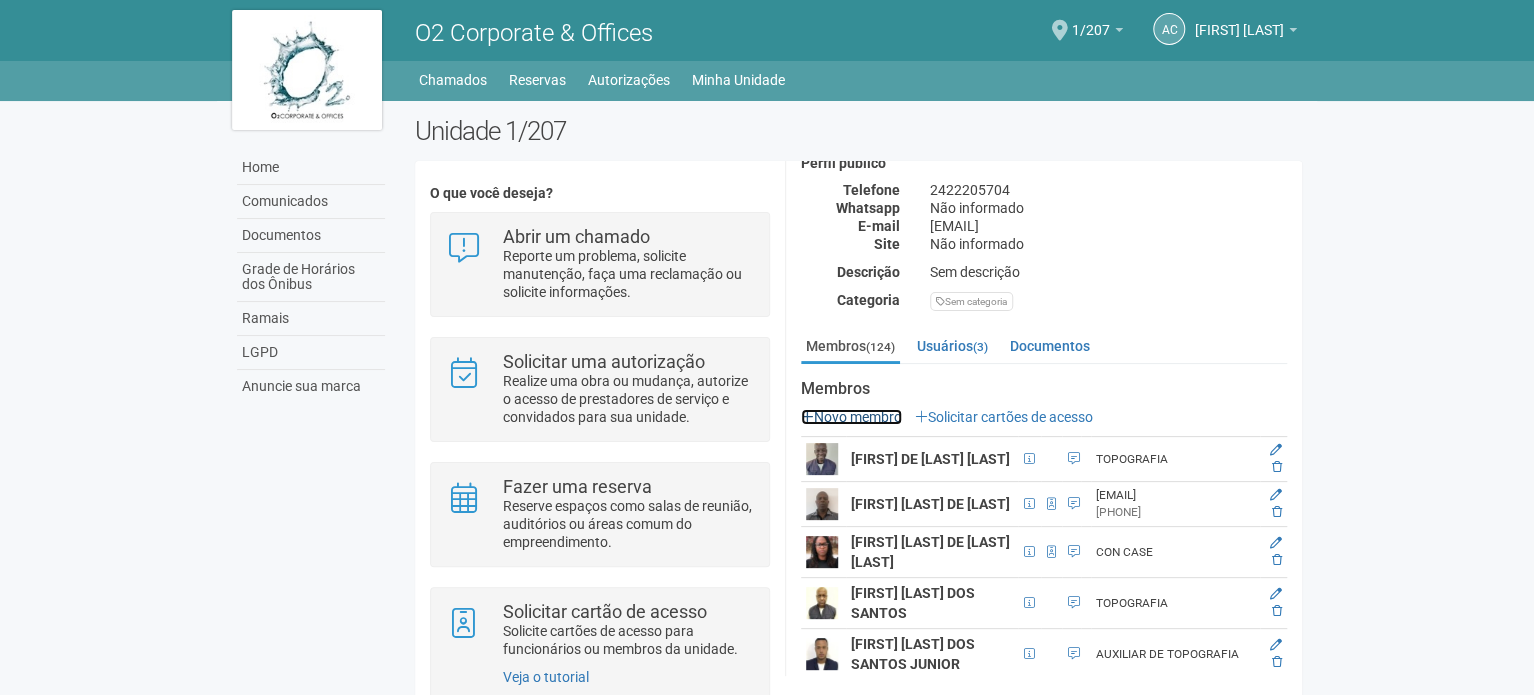 click on "Novo membro" at bounding box center (851, 417) 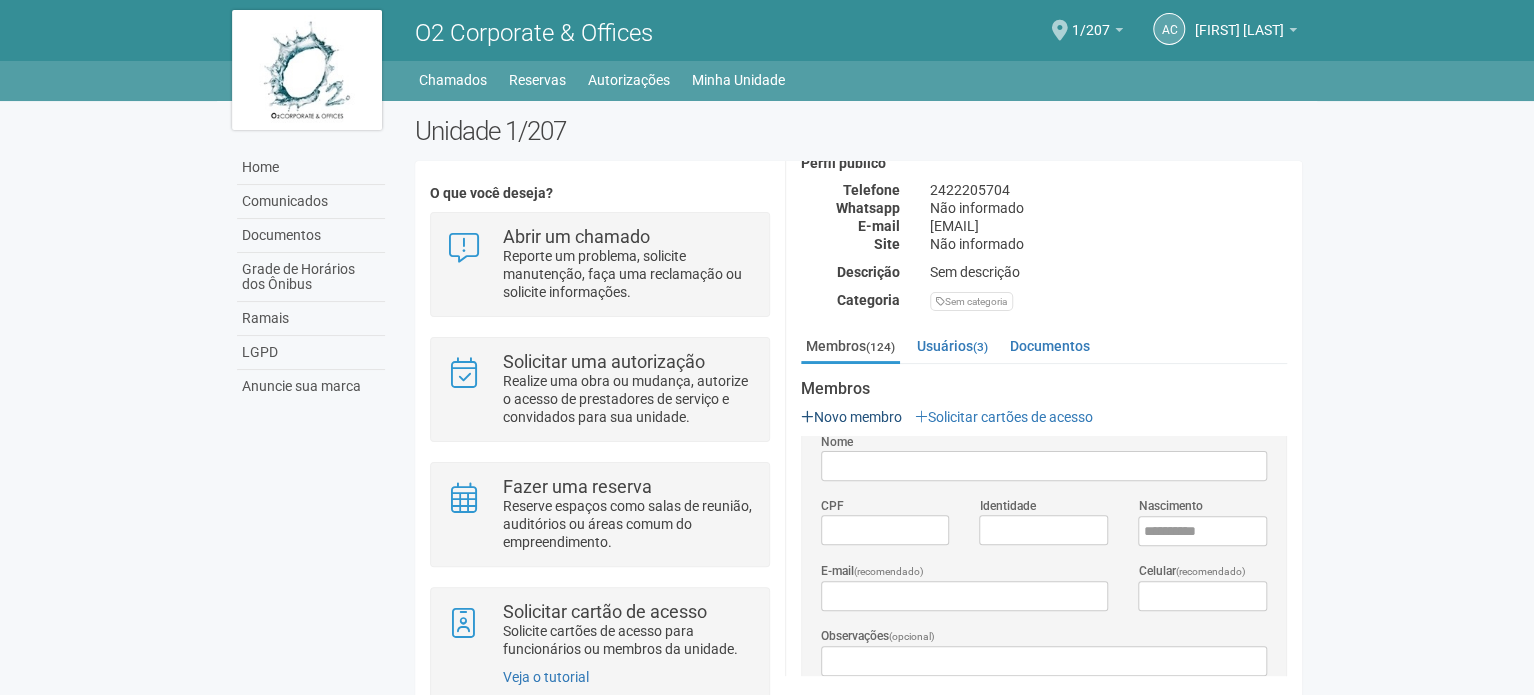 scroll, scrollTop: 0, scrollLeft: 0, axis: both 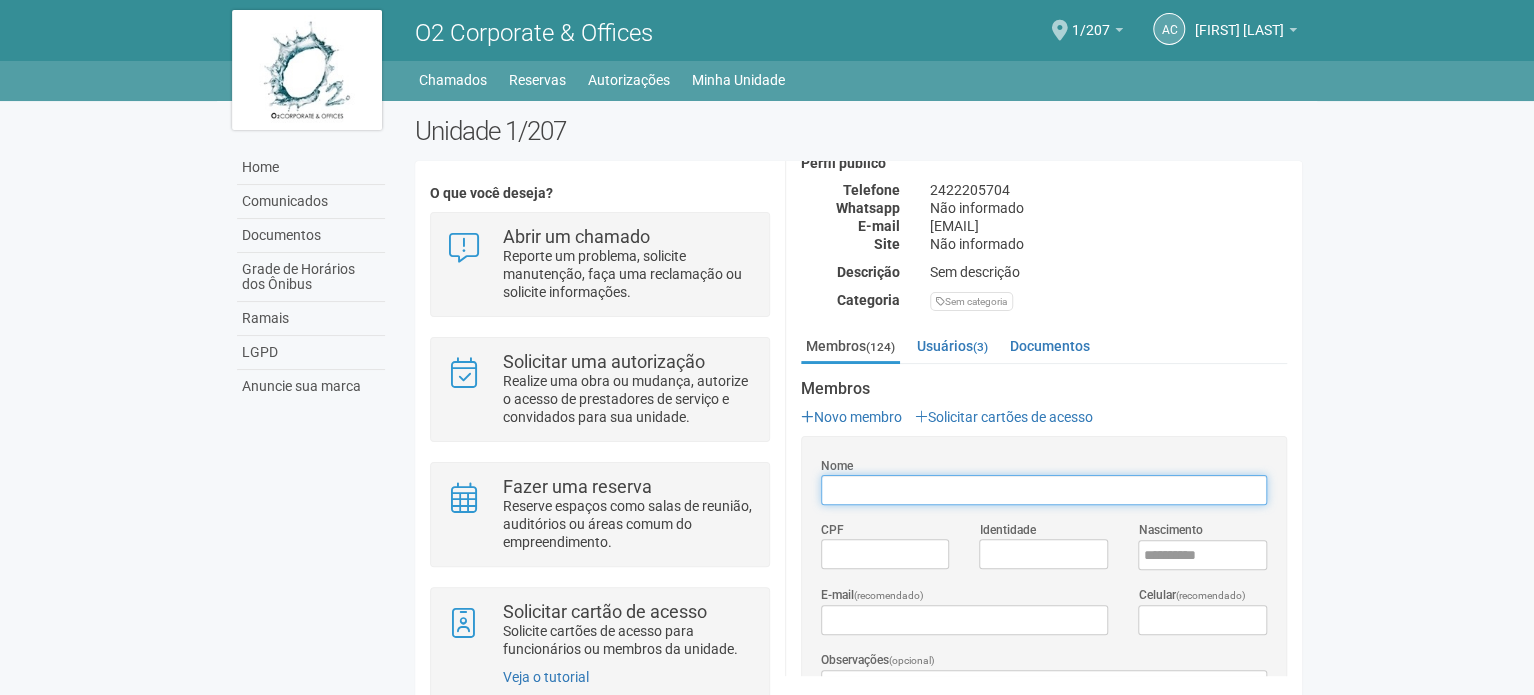 click on "Nome" at bounding box center [1044, 490] 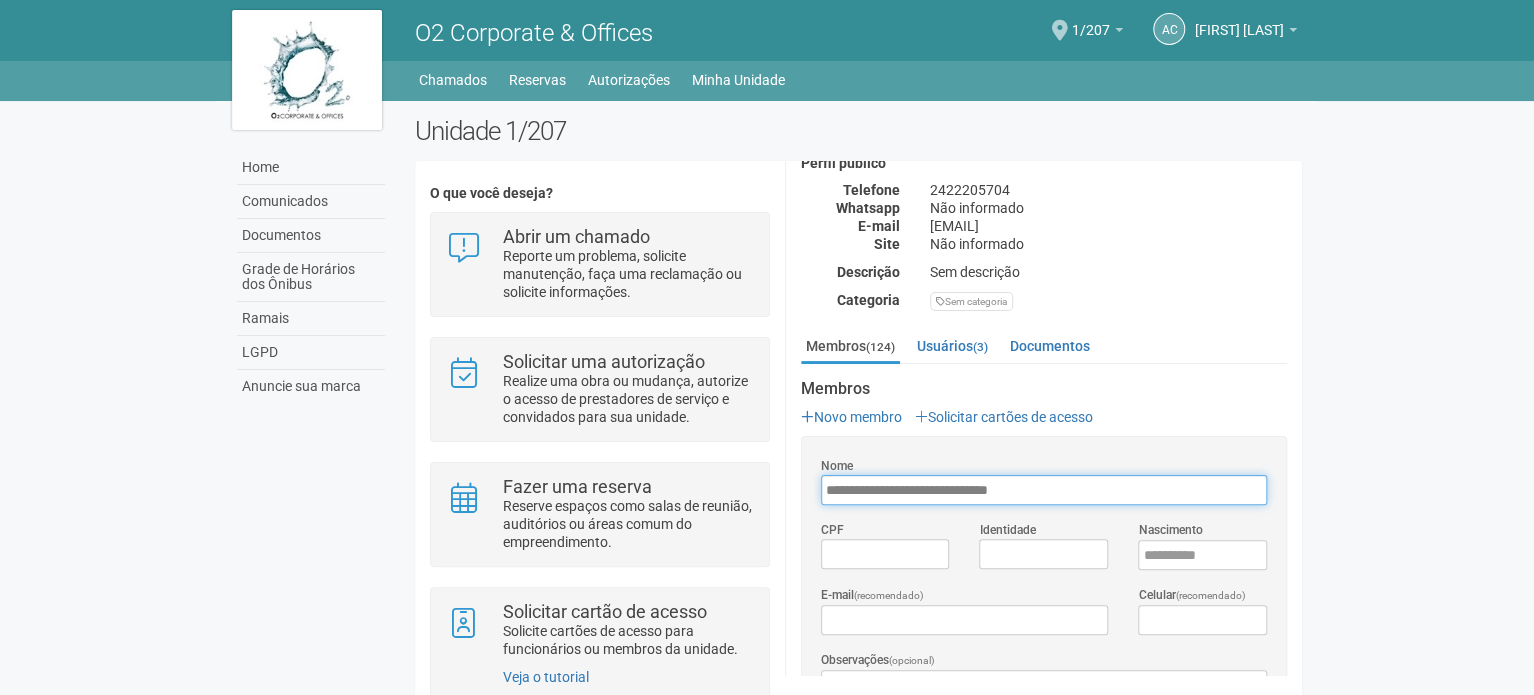 type on "**********" 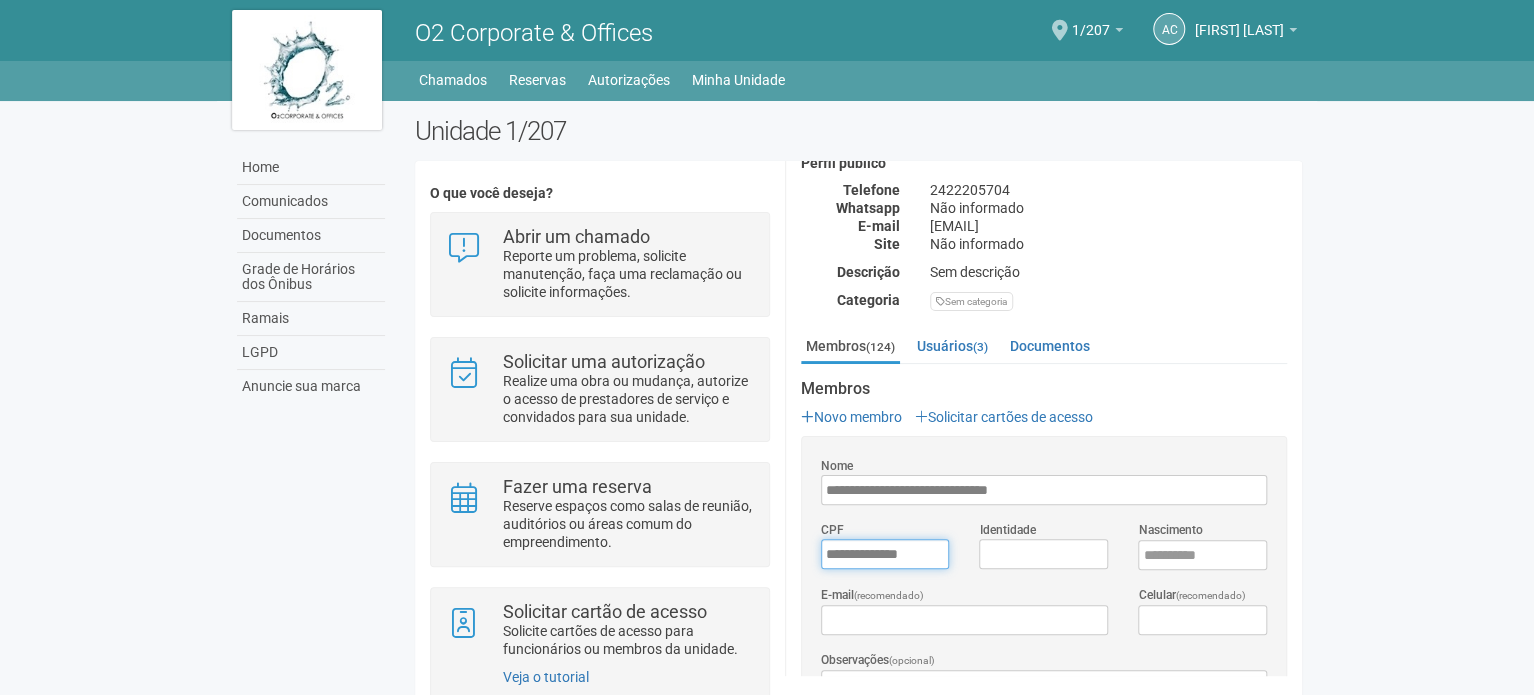 click on "*********" at bounding box center [885, 554] 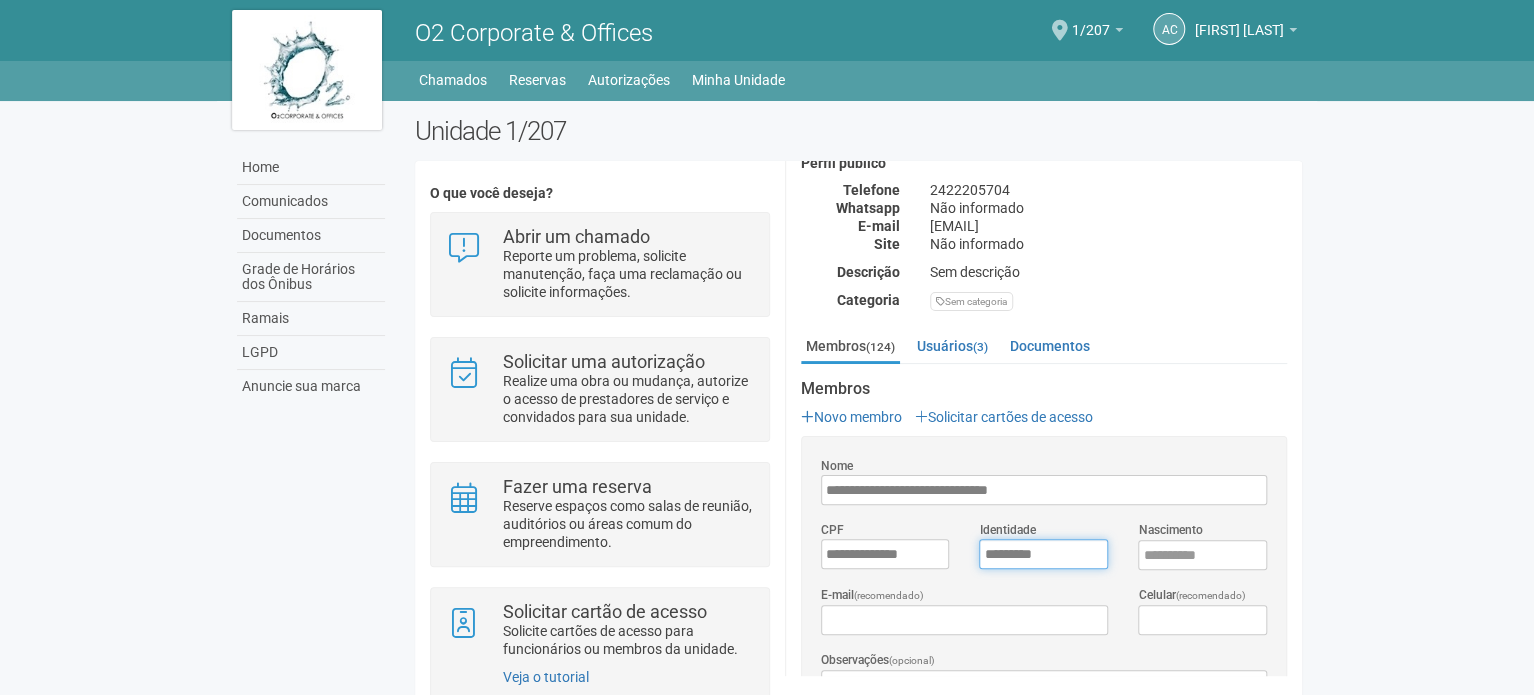 type on "*********" 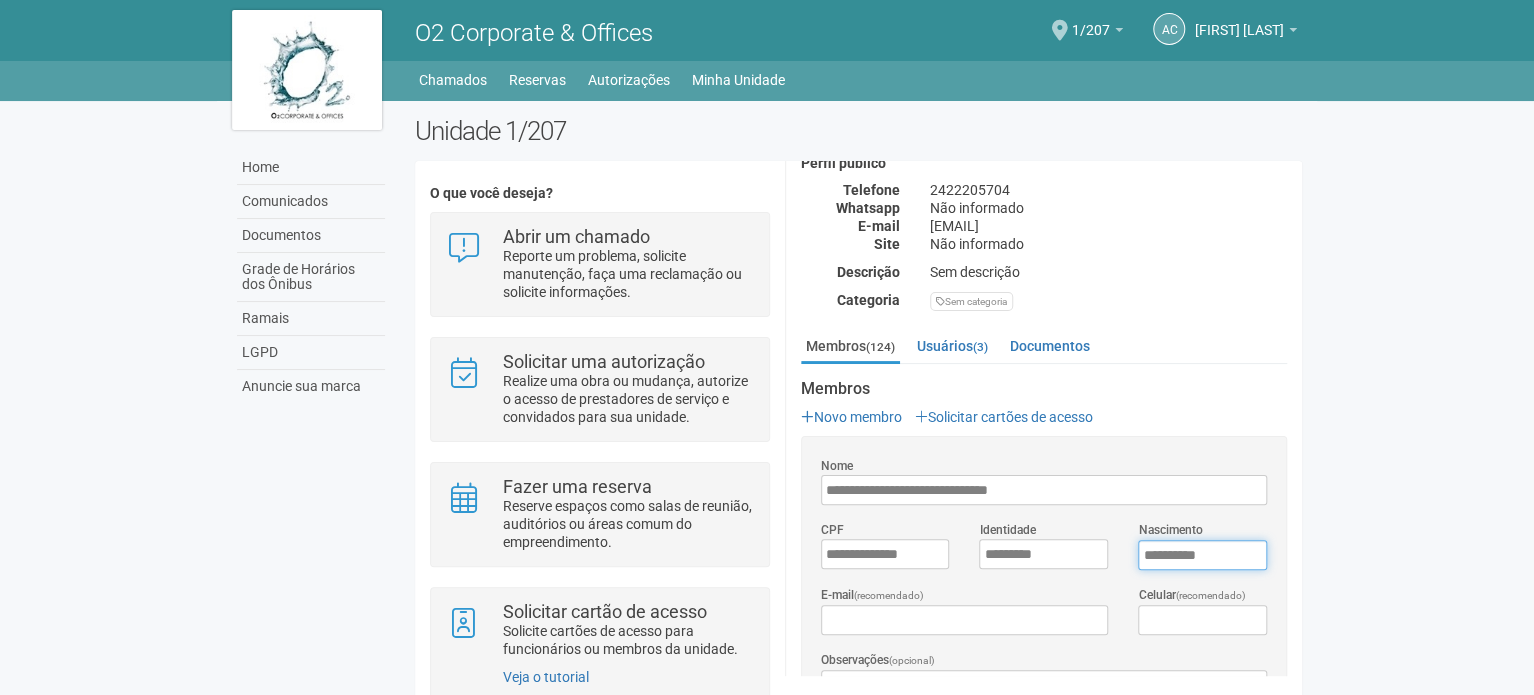 click on "****" at bounding box center (1202, 555) 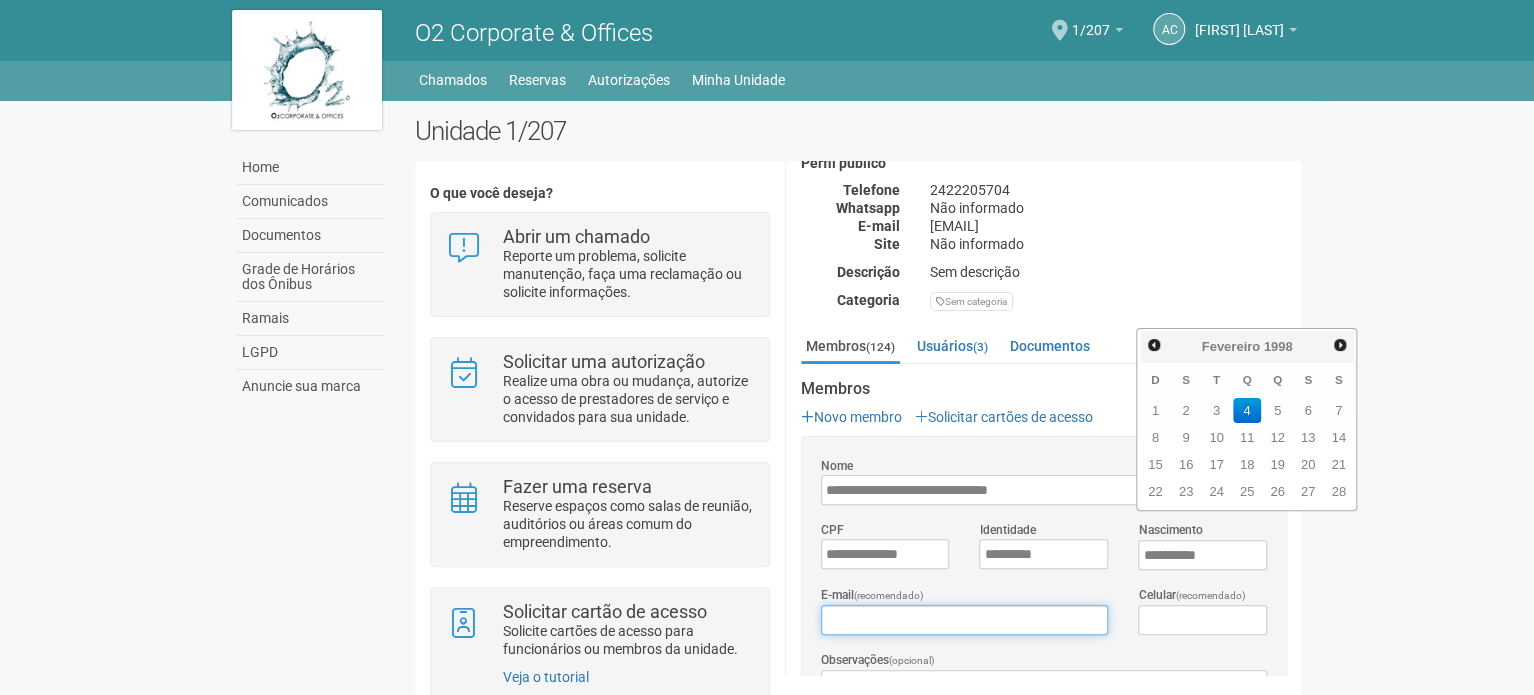 click on "E-mail  (recomendado)" at bounding box center (964, 620) 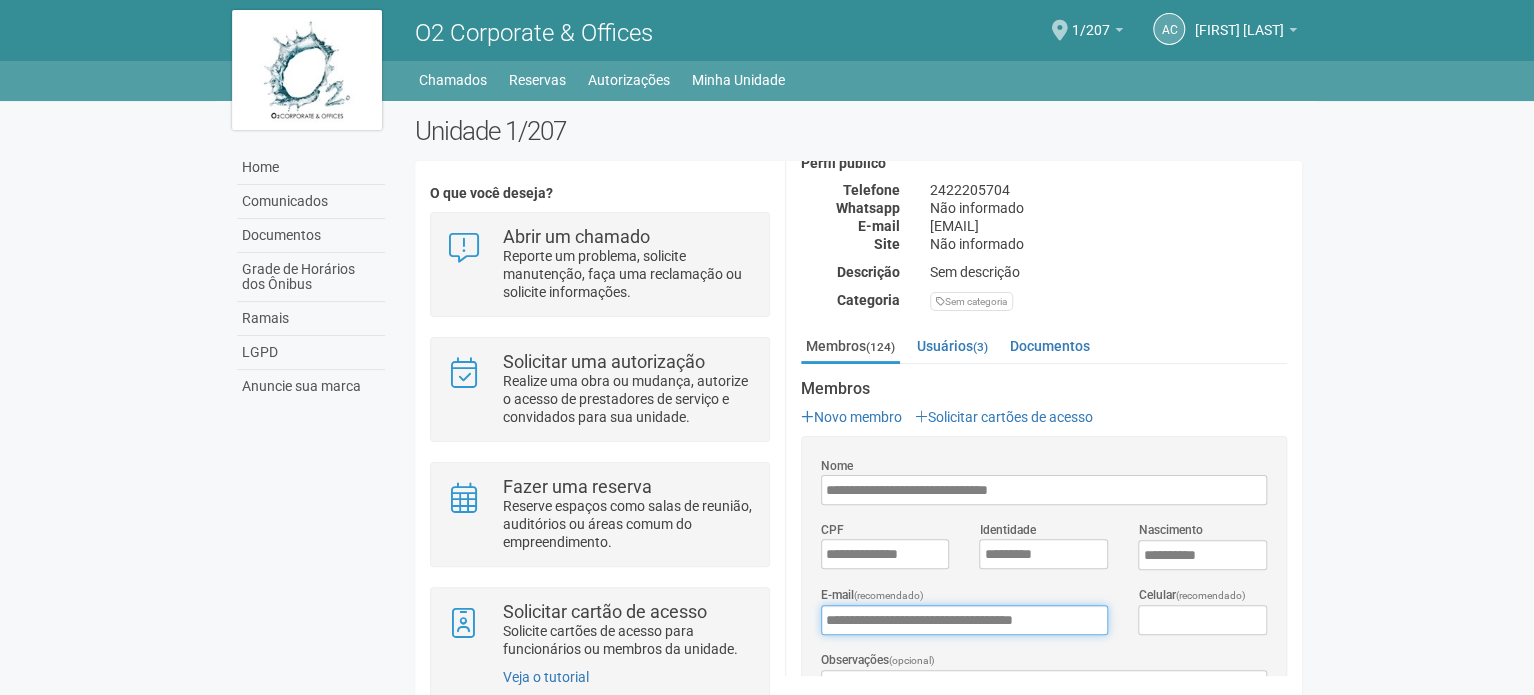 type on "**********" 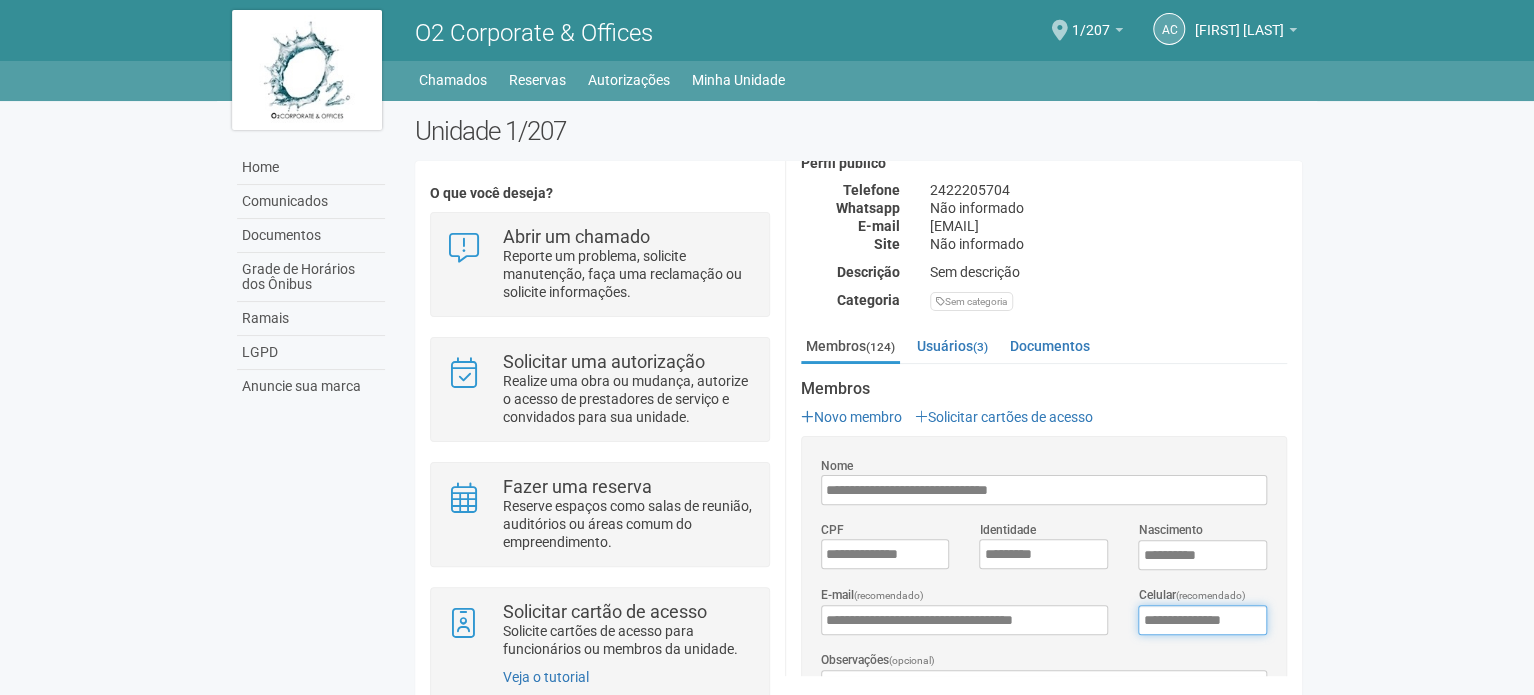 click on "**********" at bounding box center [1202, 620] 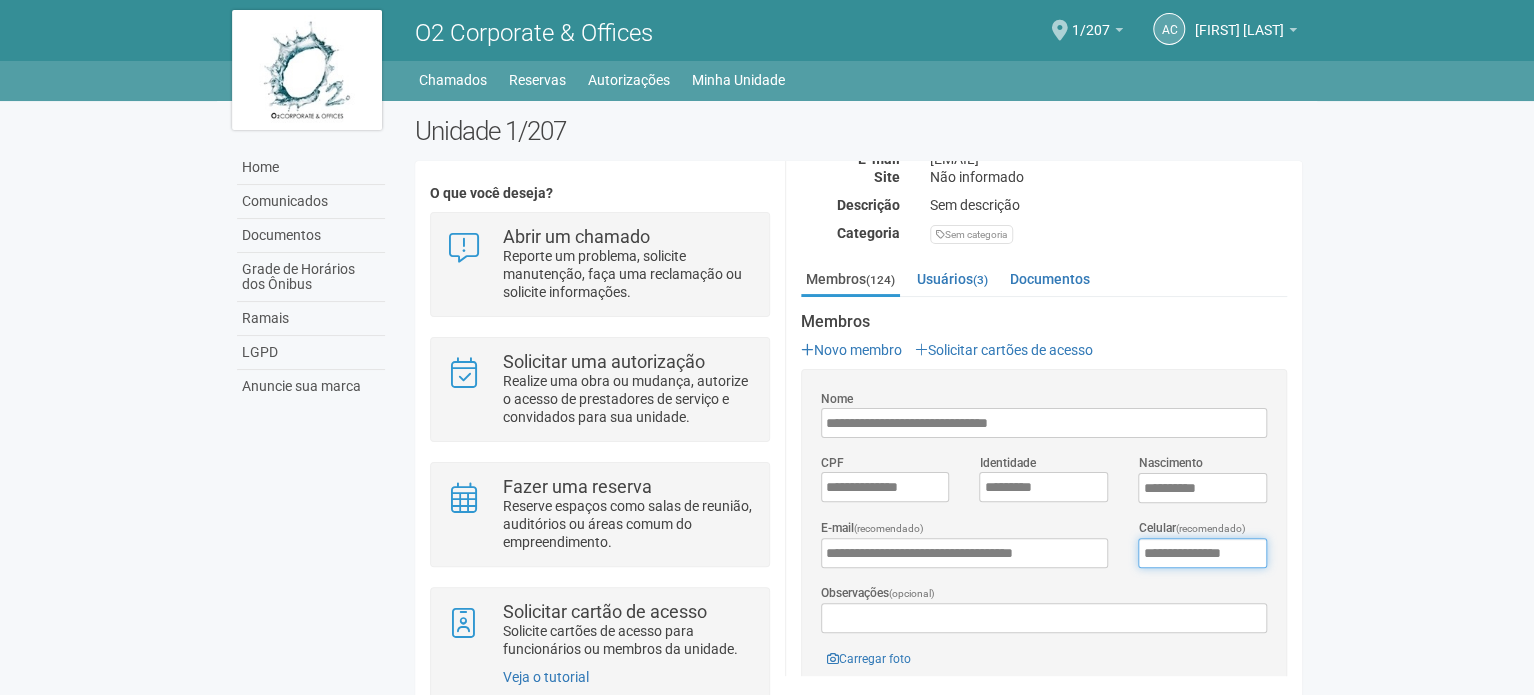 scroll, scrollTop: 400, scrollLeft: 0, axis: vertical 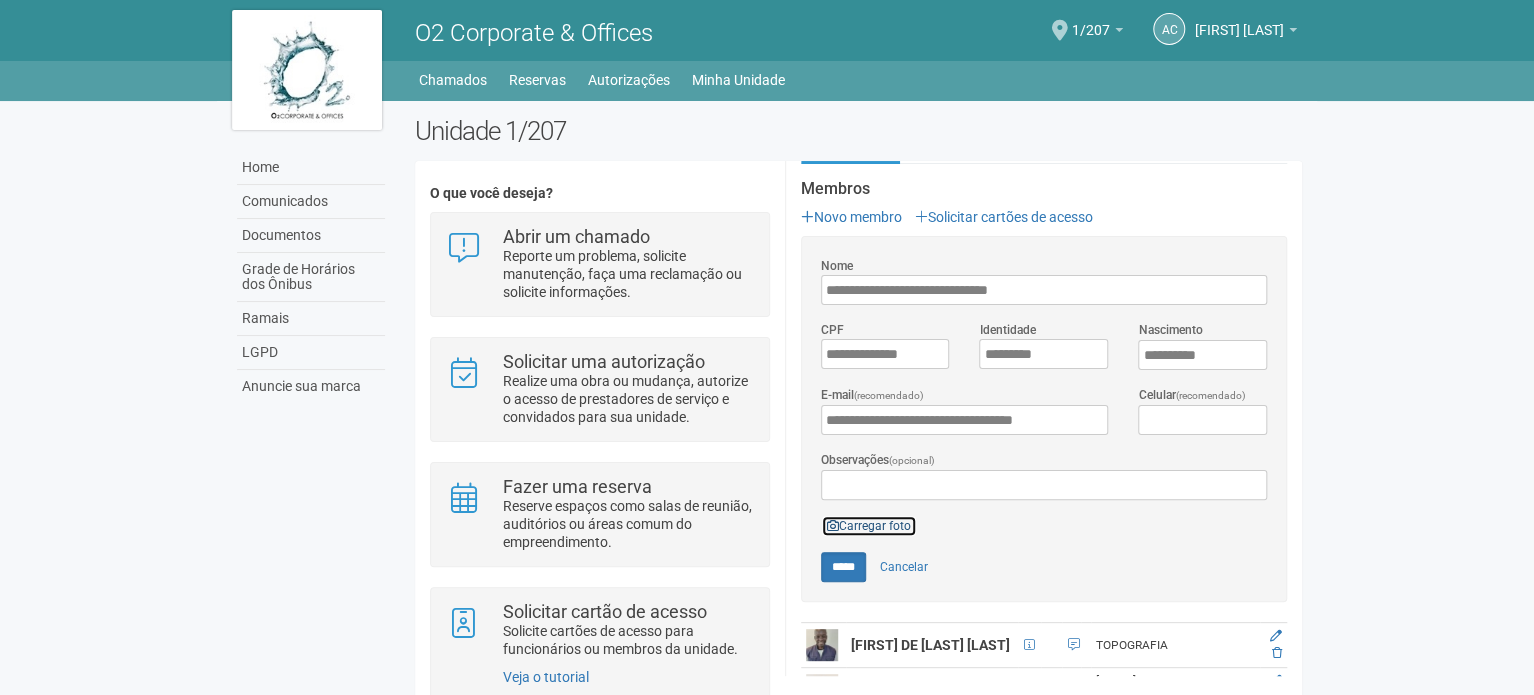 click on "Carregar foto" at bounding box center (869, 526) 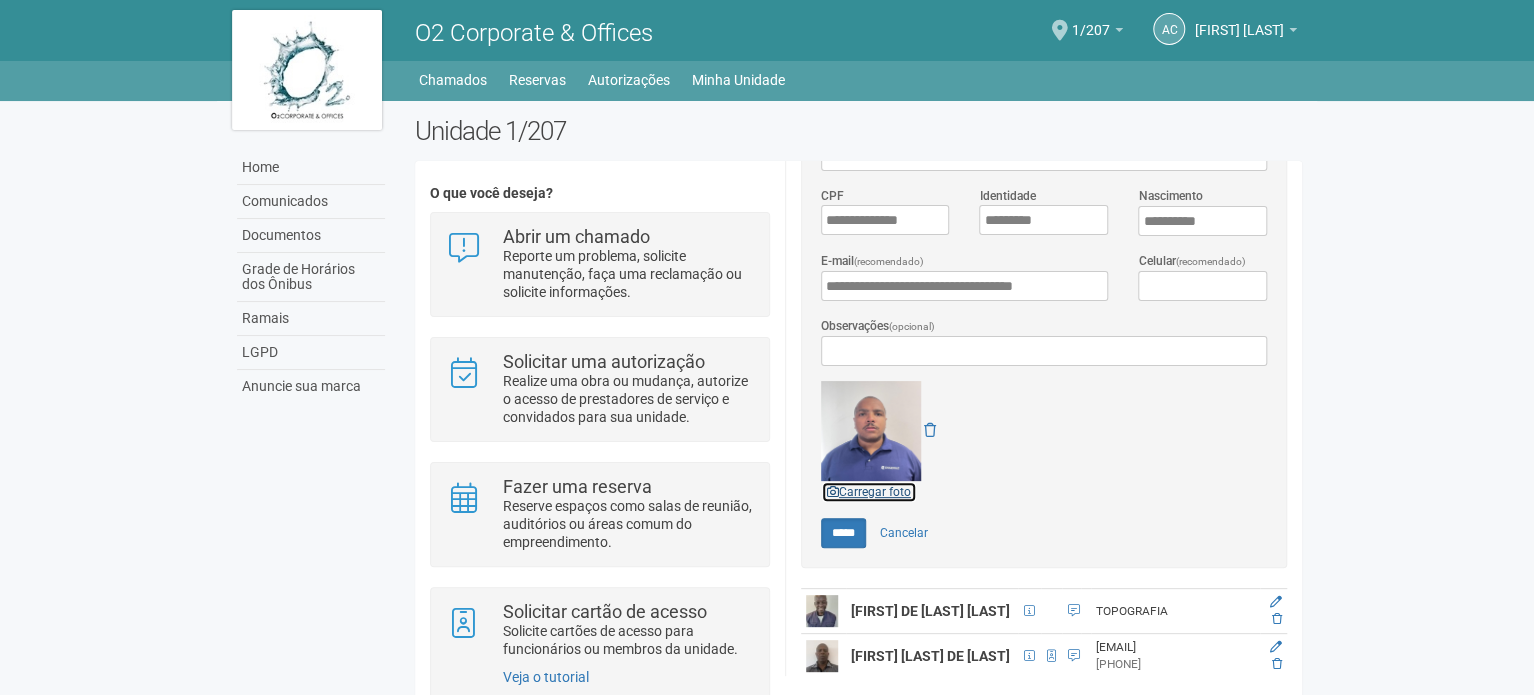scroll, scrollTop: 500, scrollLeft: 0, axis: vertical 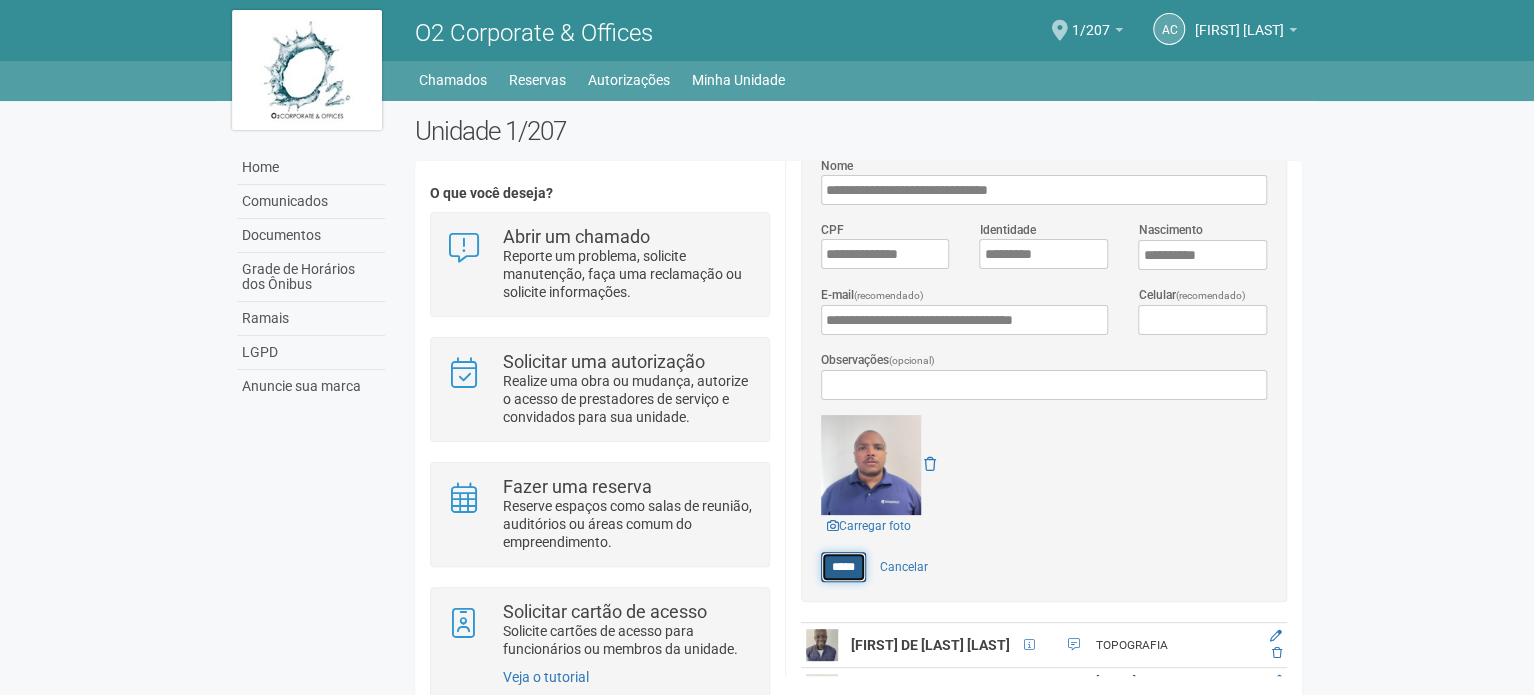 click on "*****" at bounding box center [843, 567] 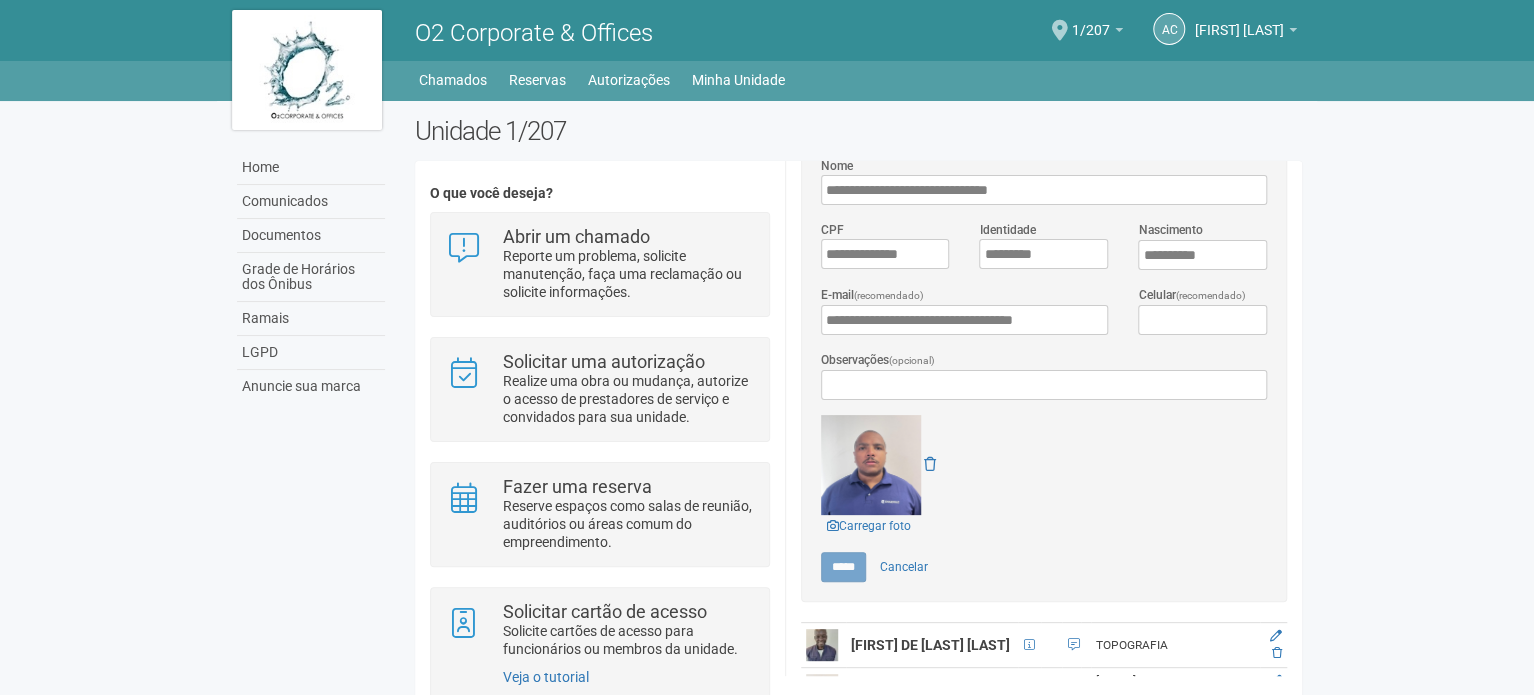 scroll, scrollTop: 0, scrollLeft: 0, axis: both 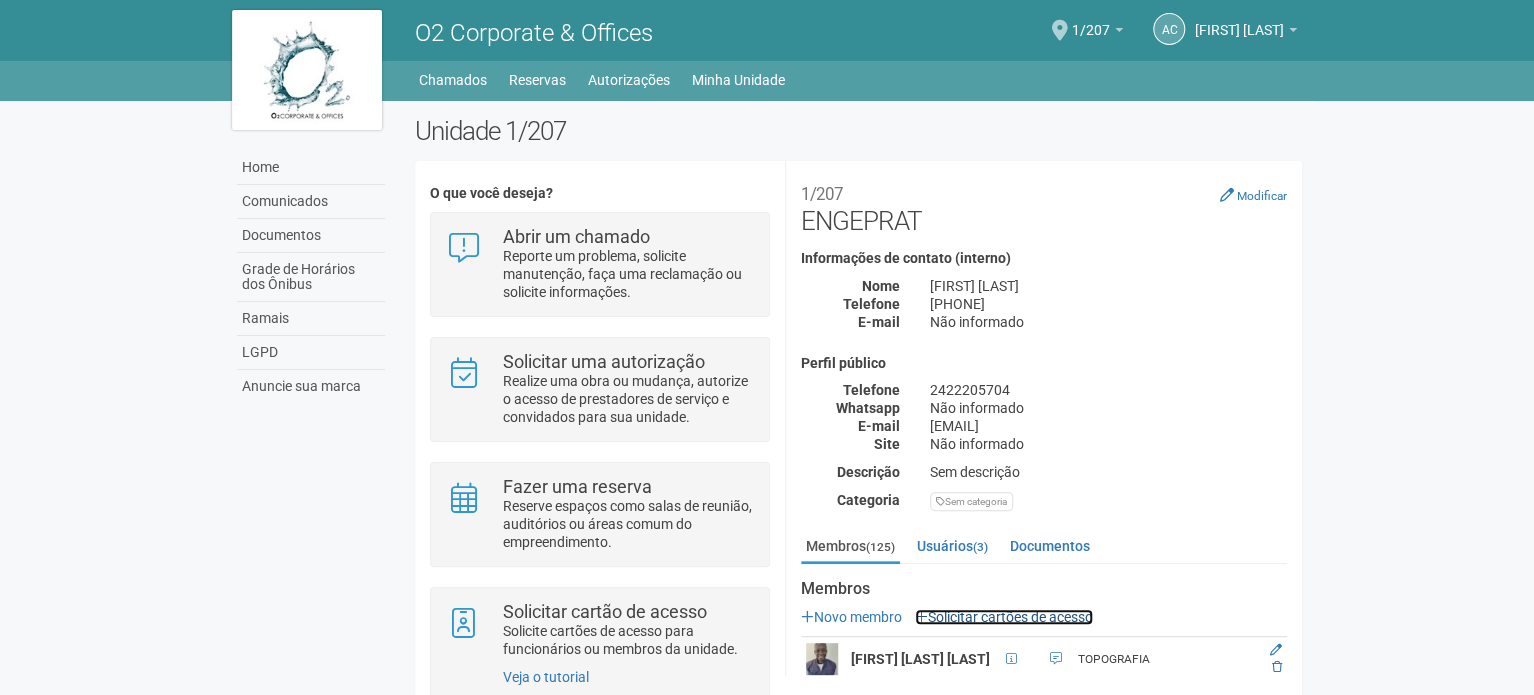 click on "Solicitar cartões de acesso" at bounding box center (1004, 617) 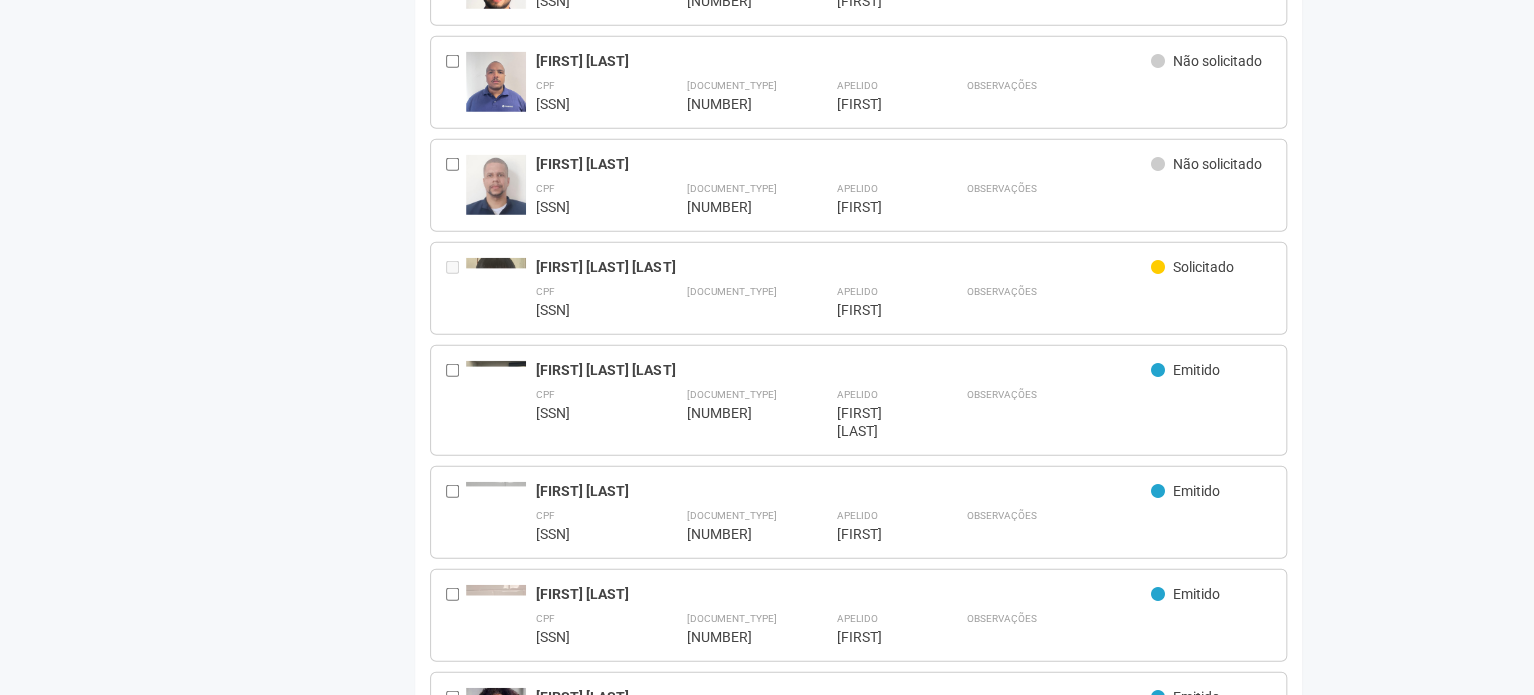 scroll, scrollTop: 2500, scrollLeft: 0, axis: vertical 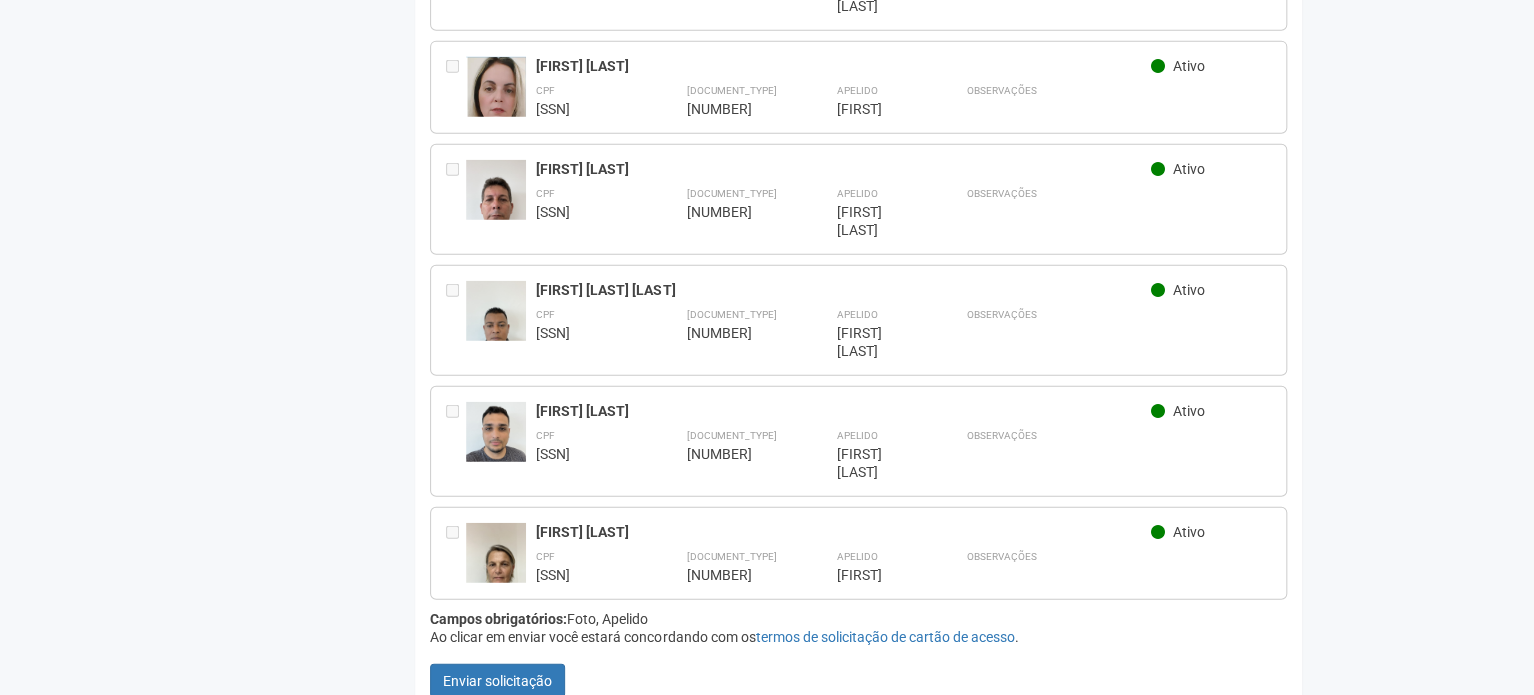 drag, startPoint x: 1356, startPoint y: 276, endPoint x: 1351, endPoint y: 742, distance: 466.02682 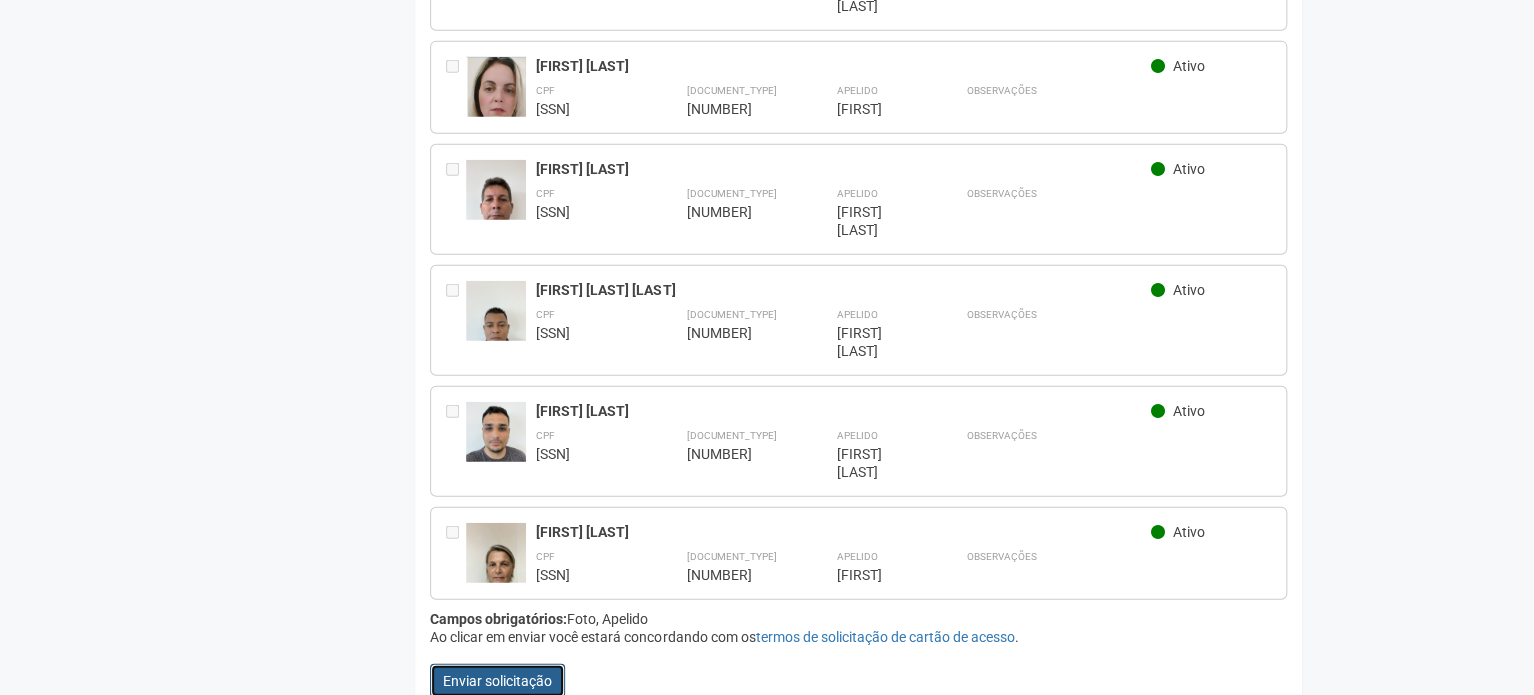 click on "Enviar solicitação" at bounding box center (497, 681) 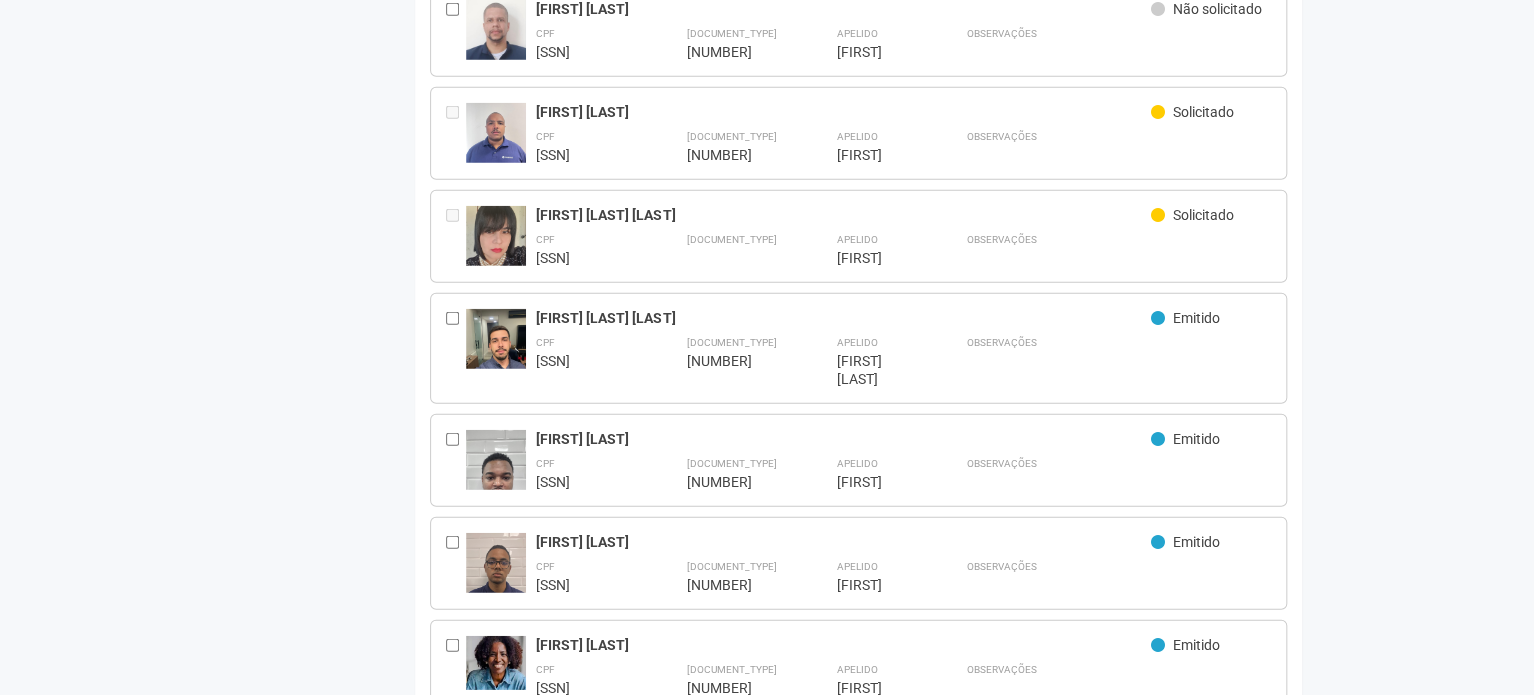 scroll, scrollTop: 2400, scrollLeft: 0, axis: vertical 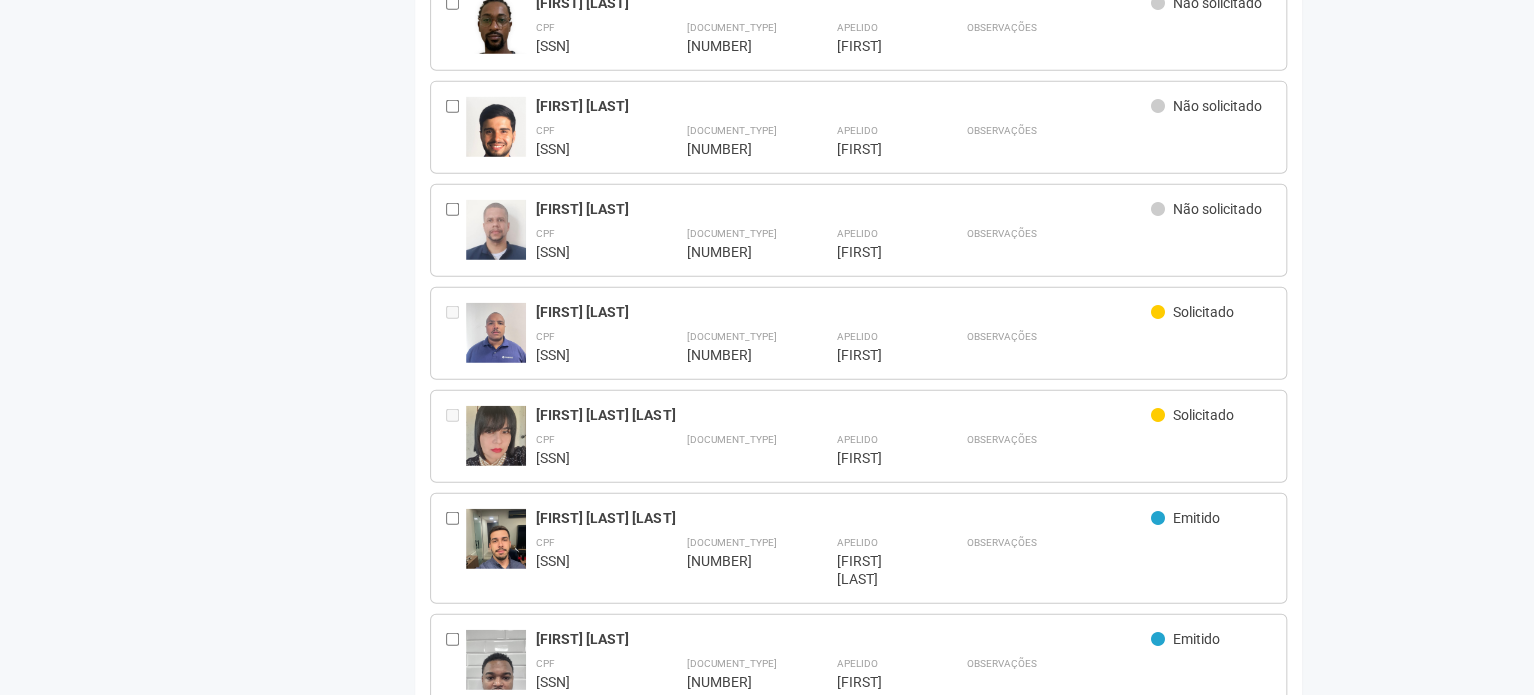 drag, startPoint x: 534, startPoint y: 310, endPoint x: 652, endPoint y: 311, distance: 118.004234 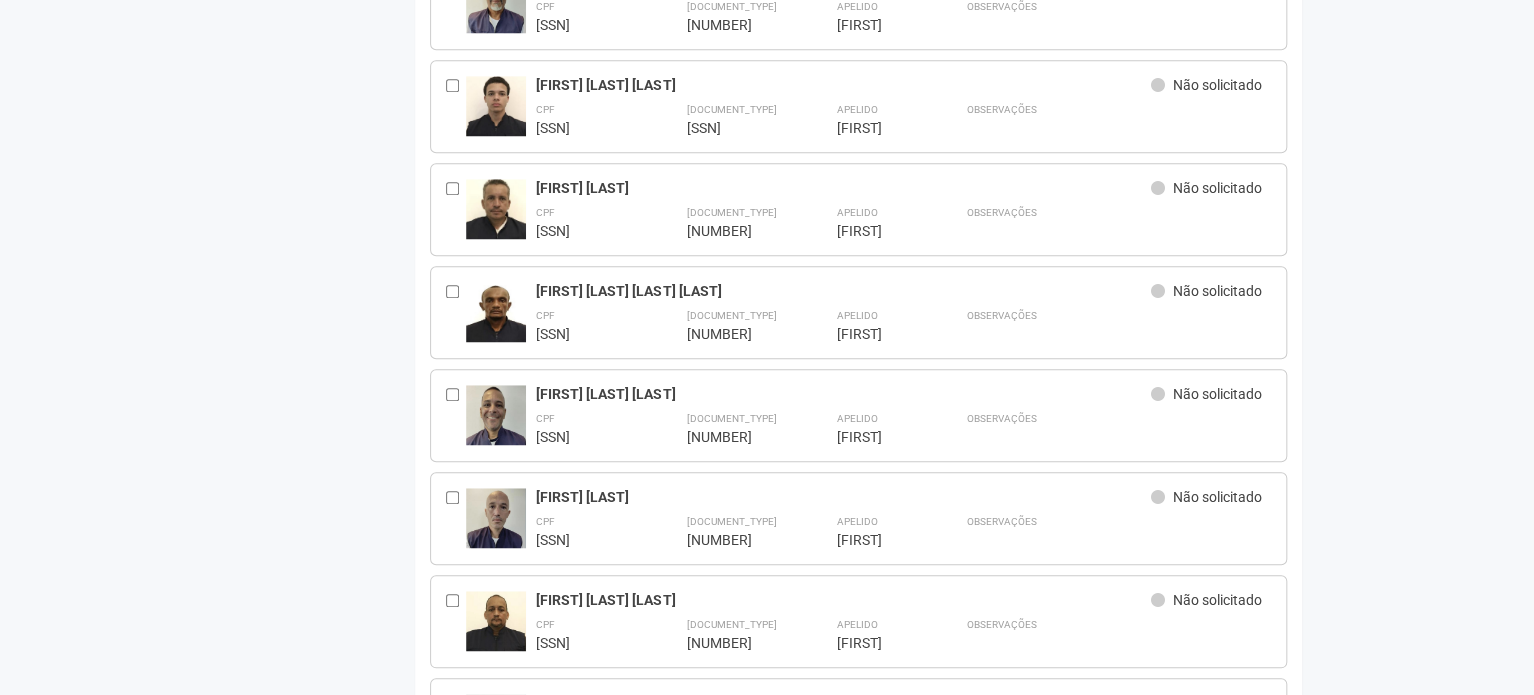 scroll, scrollTop: 0, scrollLeft: 0, axis: both 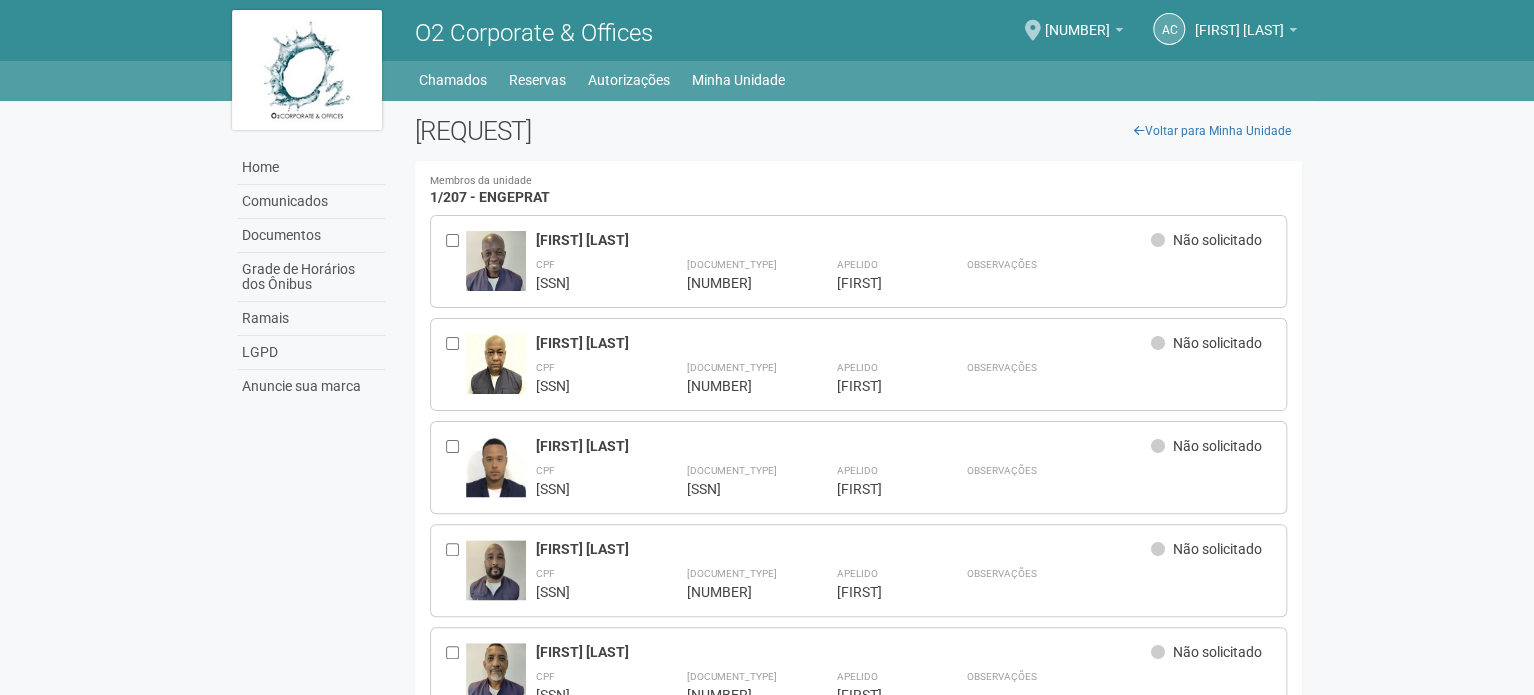 drag, startPoint x: 313, startPoint y: 375, endPoint x: 186, endPoint y: -17, distance: 412.05945 